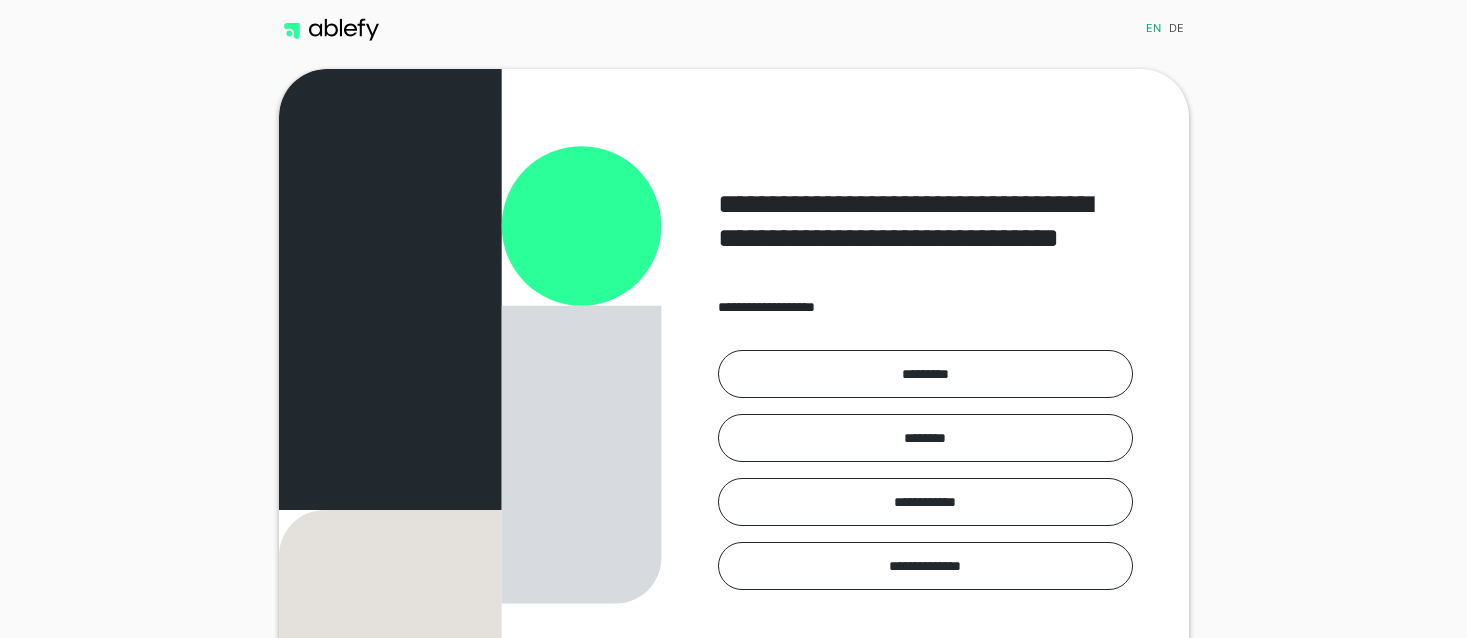 scroll, scrollTop: 0, scrollLeft: 0, axis: both 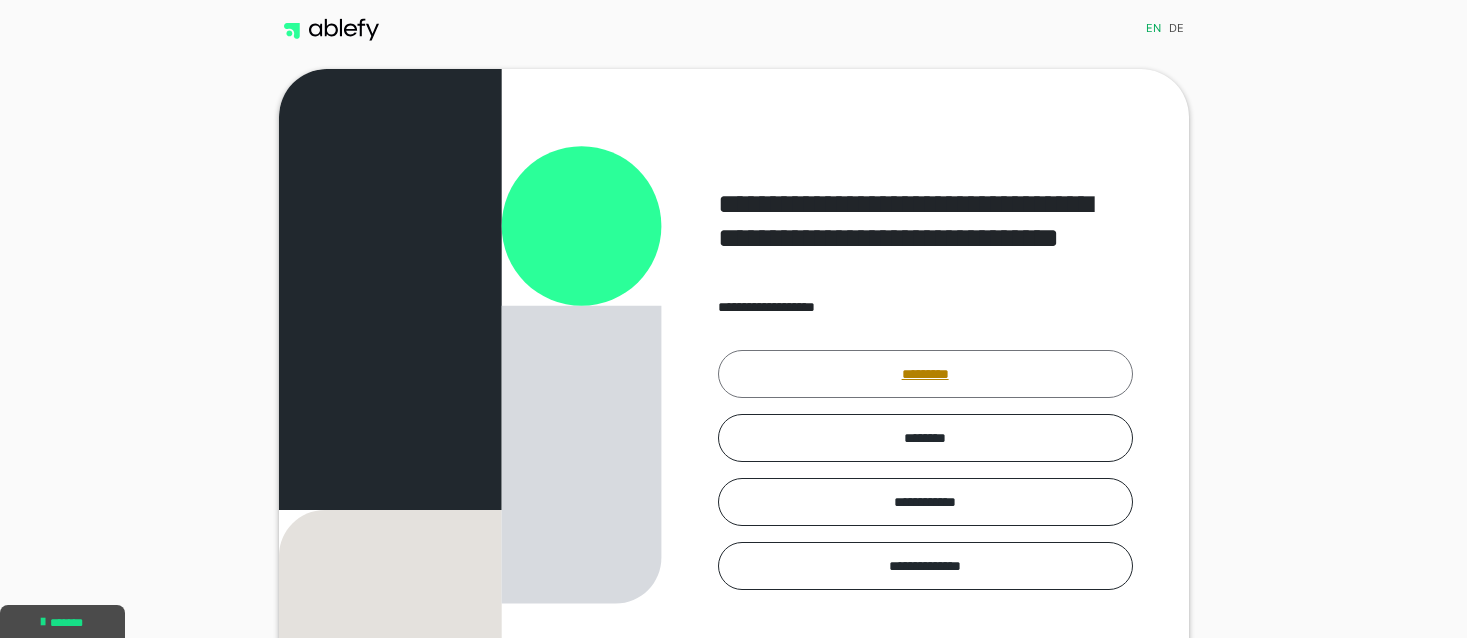 click on "*********" at bounding box center (925, 374) 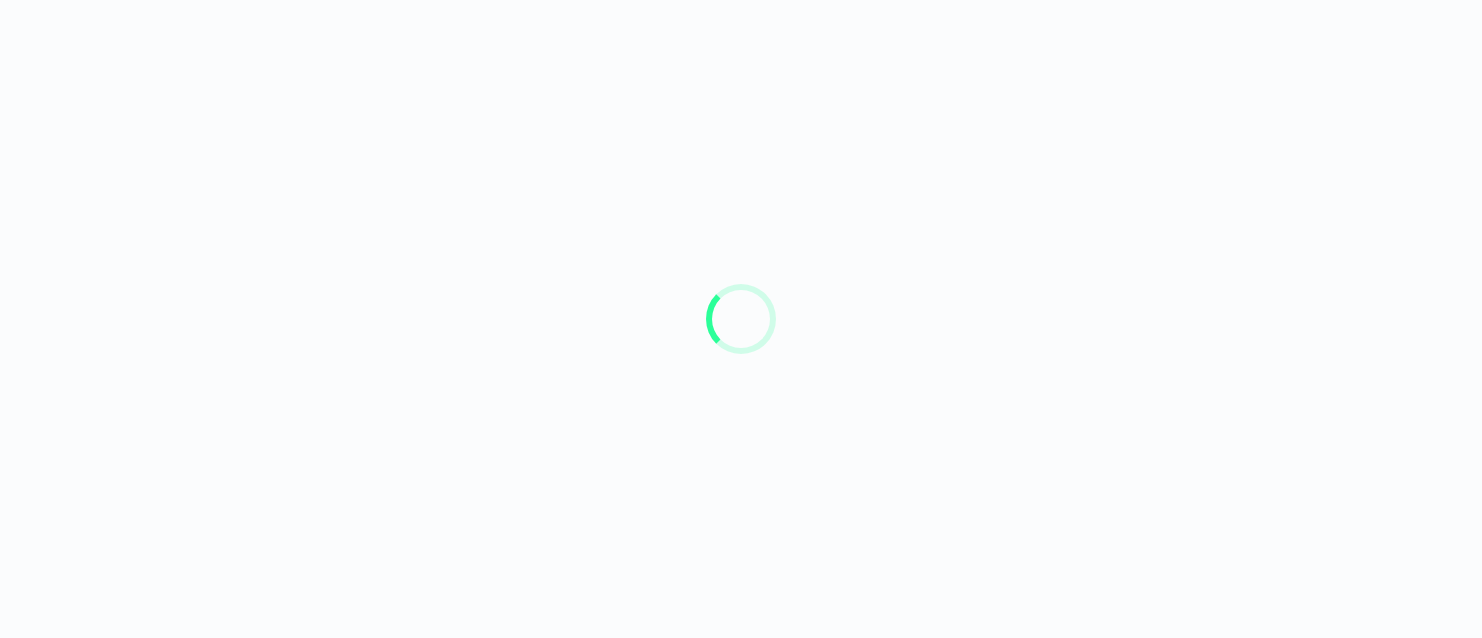 scroll, scrollTop: 0, scrollLeft: 0, axis: both 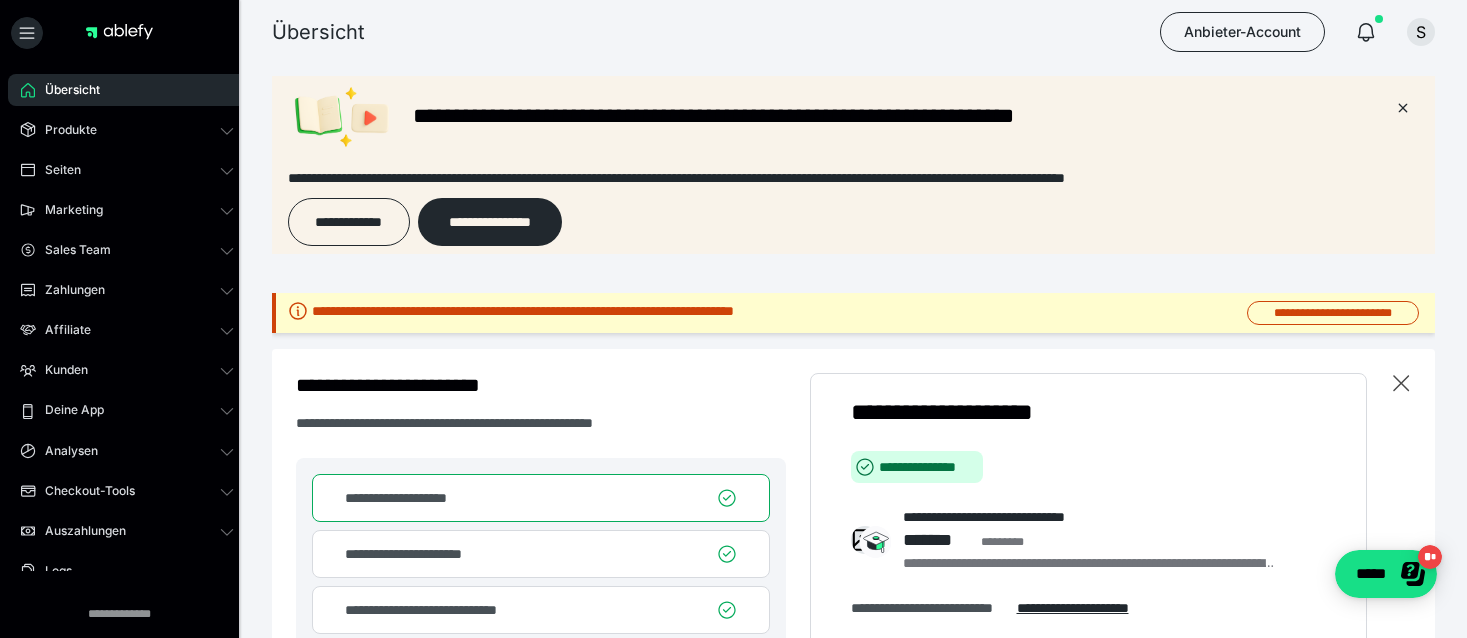 click on "Übersicht" at bounding box center [65, 90] 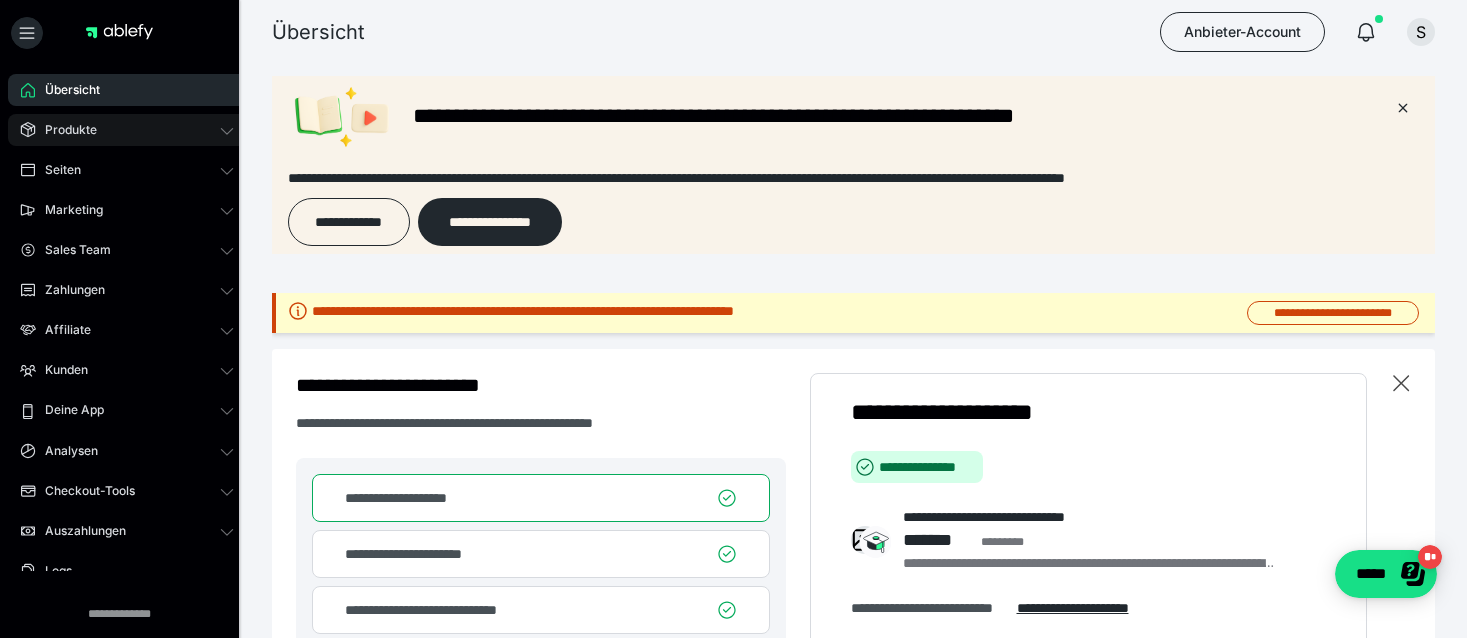 click on "Produkte" at bounding box center (64, 130) 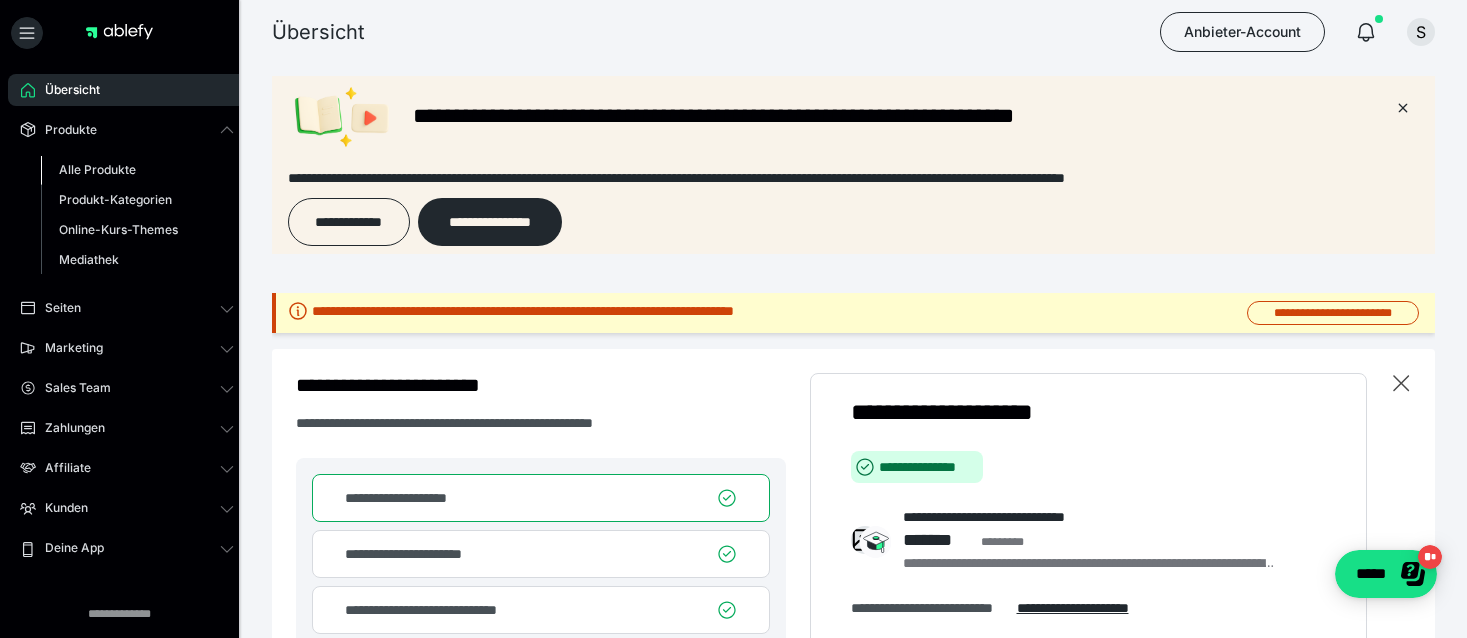 click on "Alle Produkte" at bounding box center (97, 169) 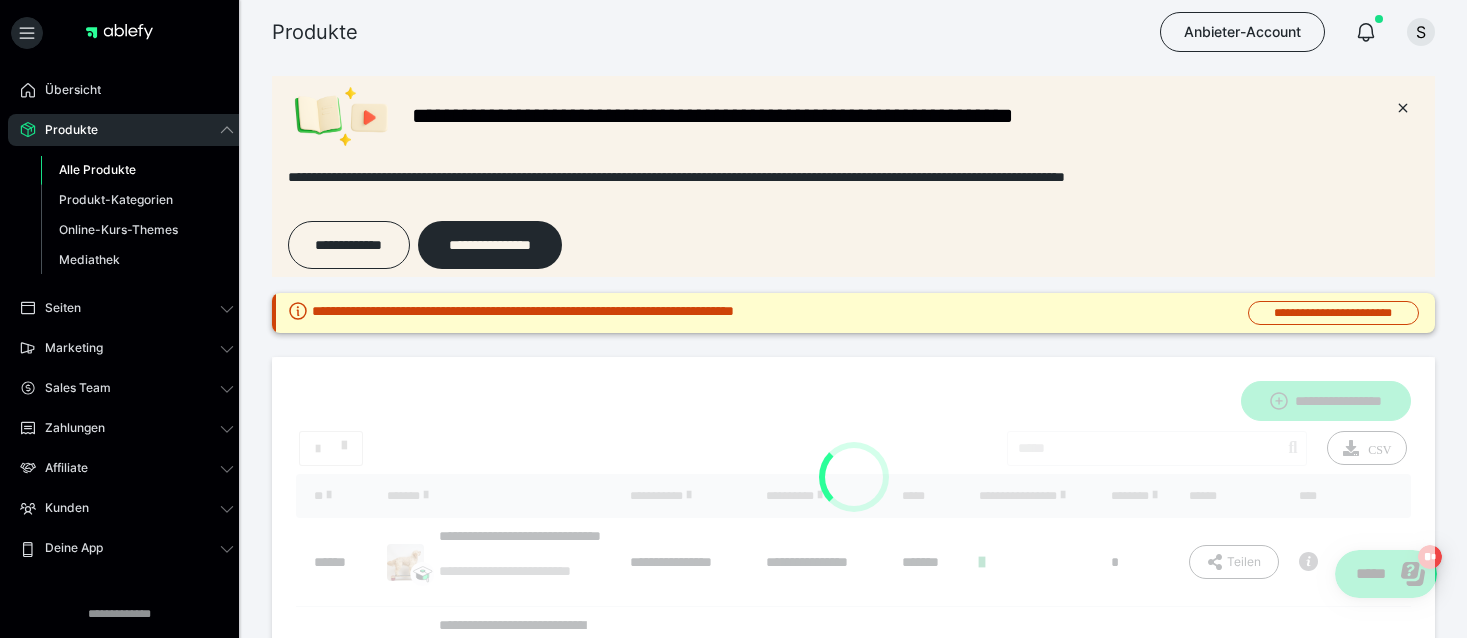 scroll, scrollTop: 0, scrollLeft: 0, axis: both 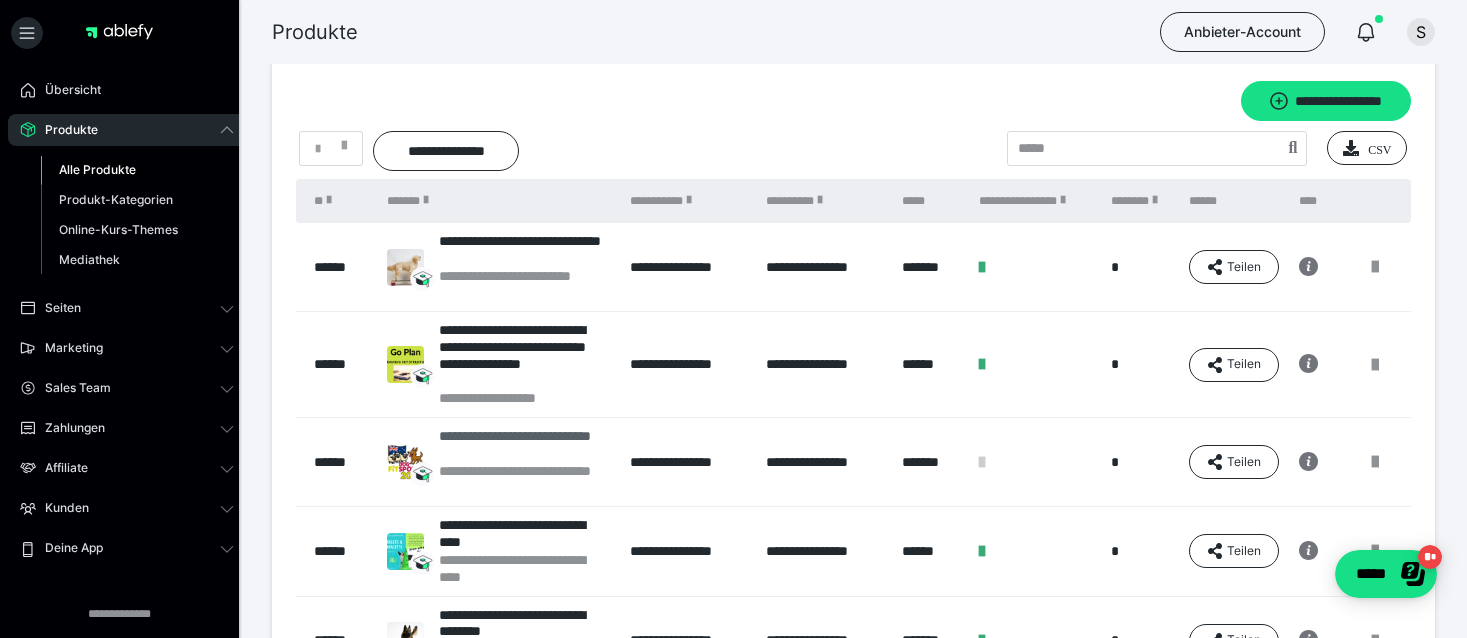 click on "**********" at bounding box center [524, 445] 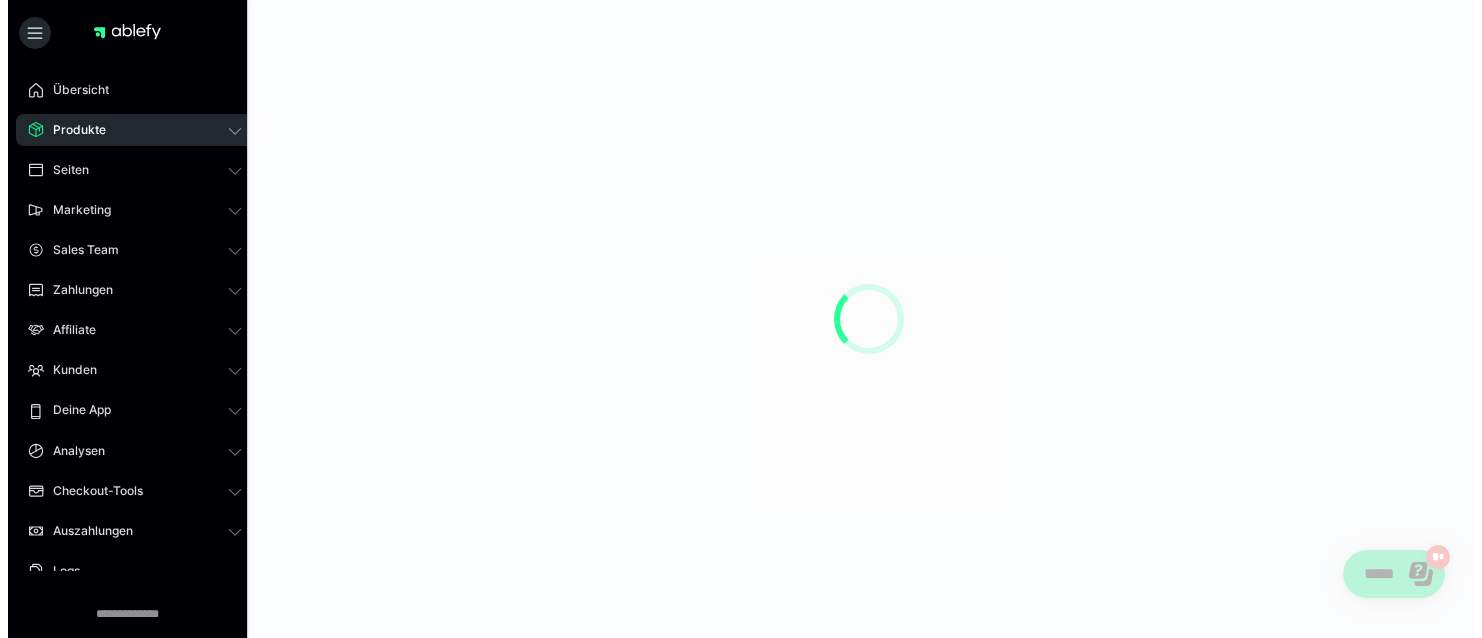 scroll, scrollTop: 0, scrollLeft: 0, axis: both 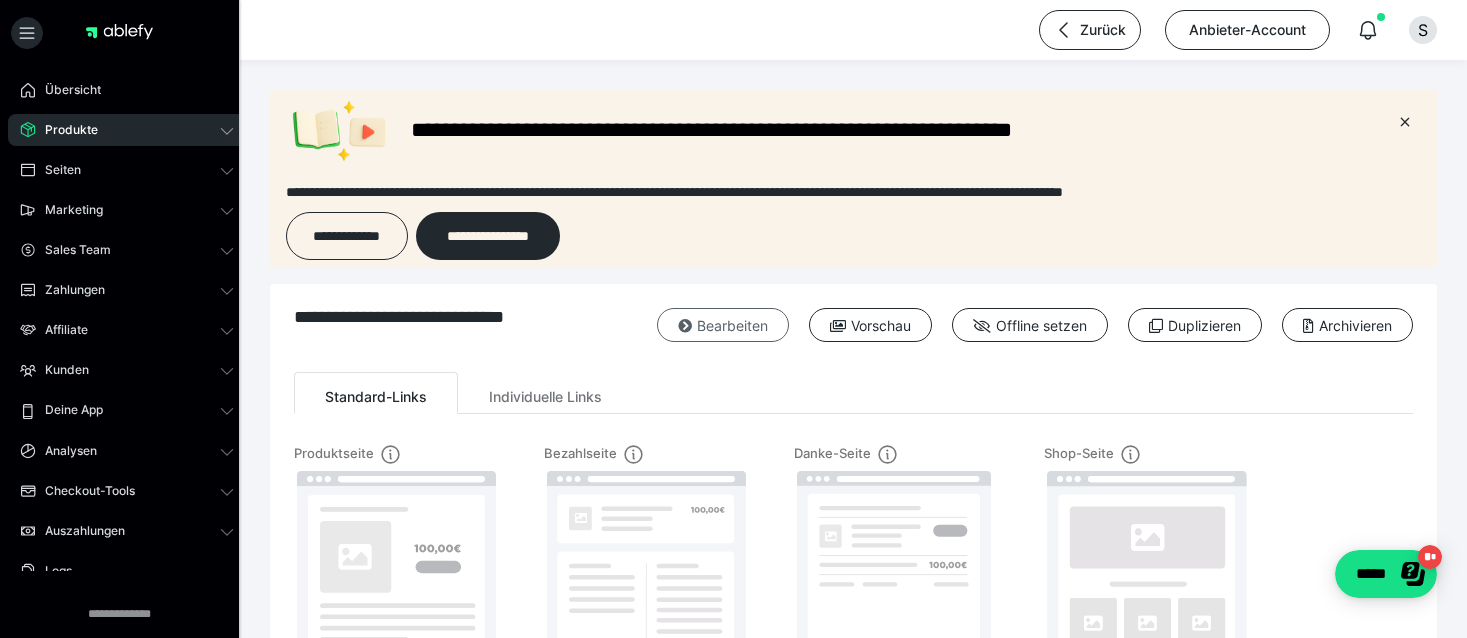 click on "Bearbeiten" at bounding box center (723, 325) 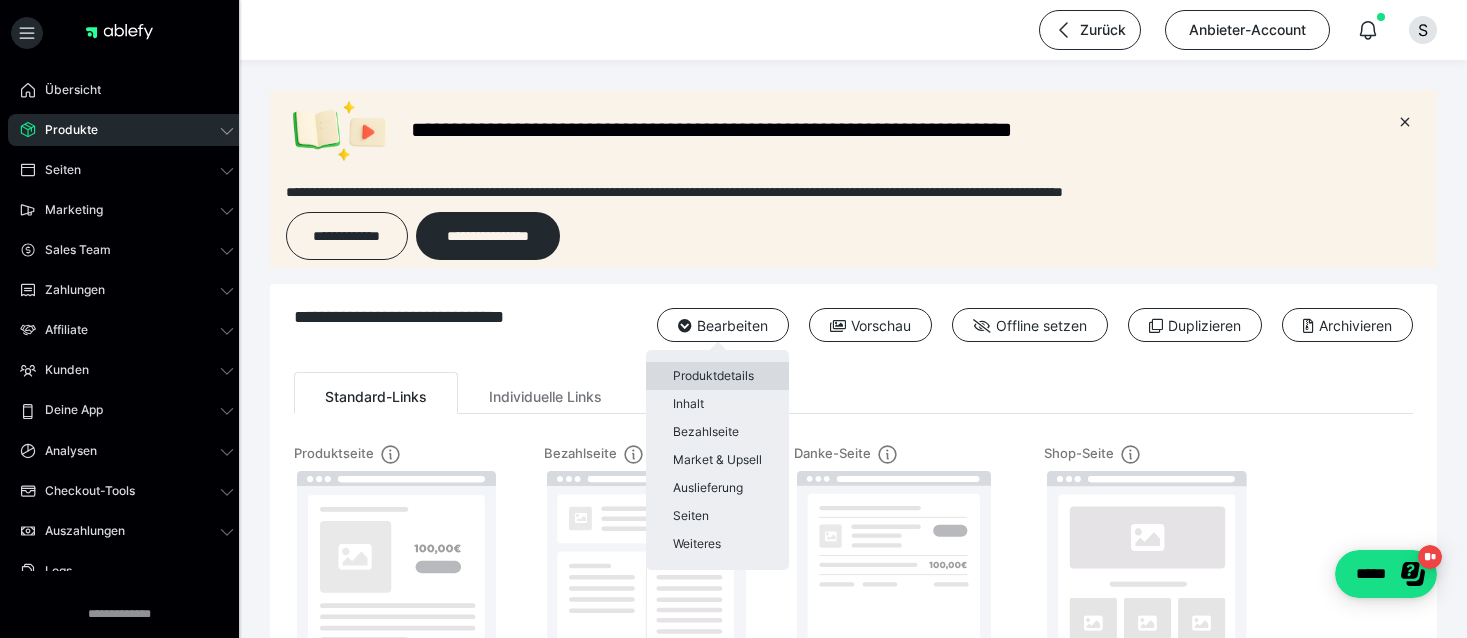 click on "Produktdetails" at bounding box center [717, 376] 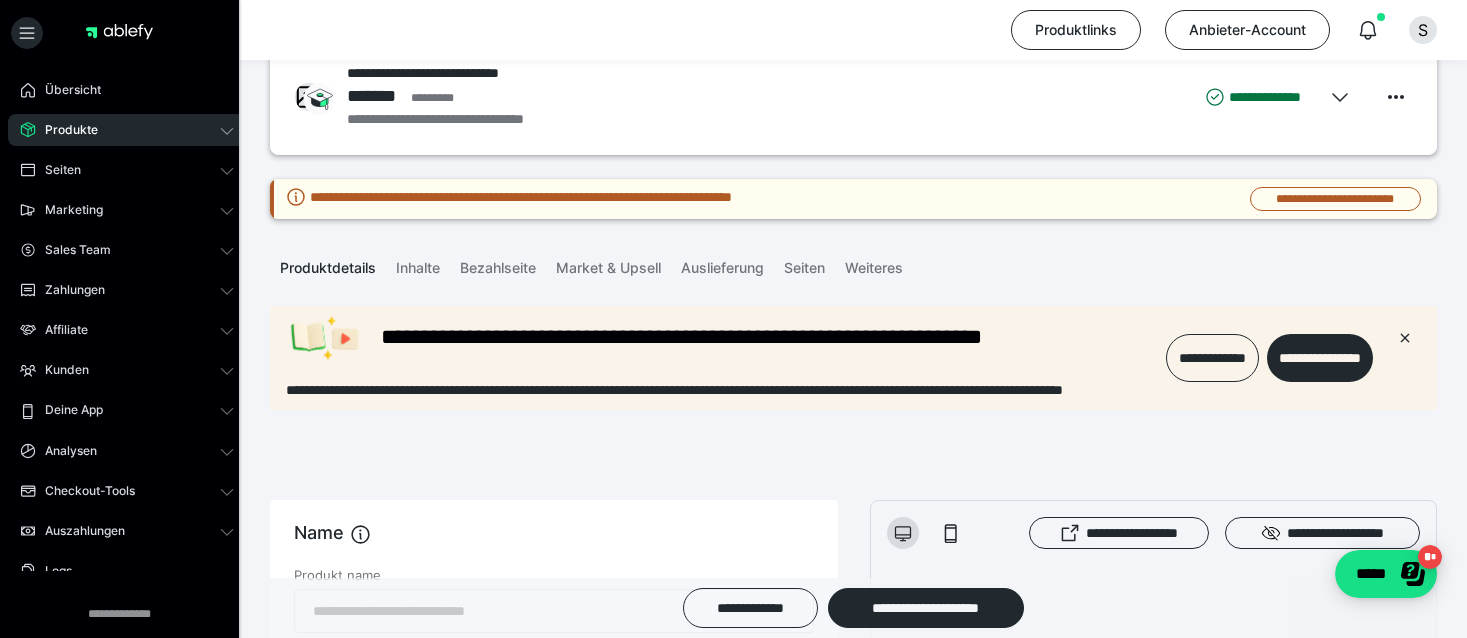 scroll, scrollTop: 0, scrollLeft: 0, axis: both 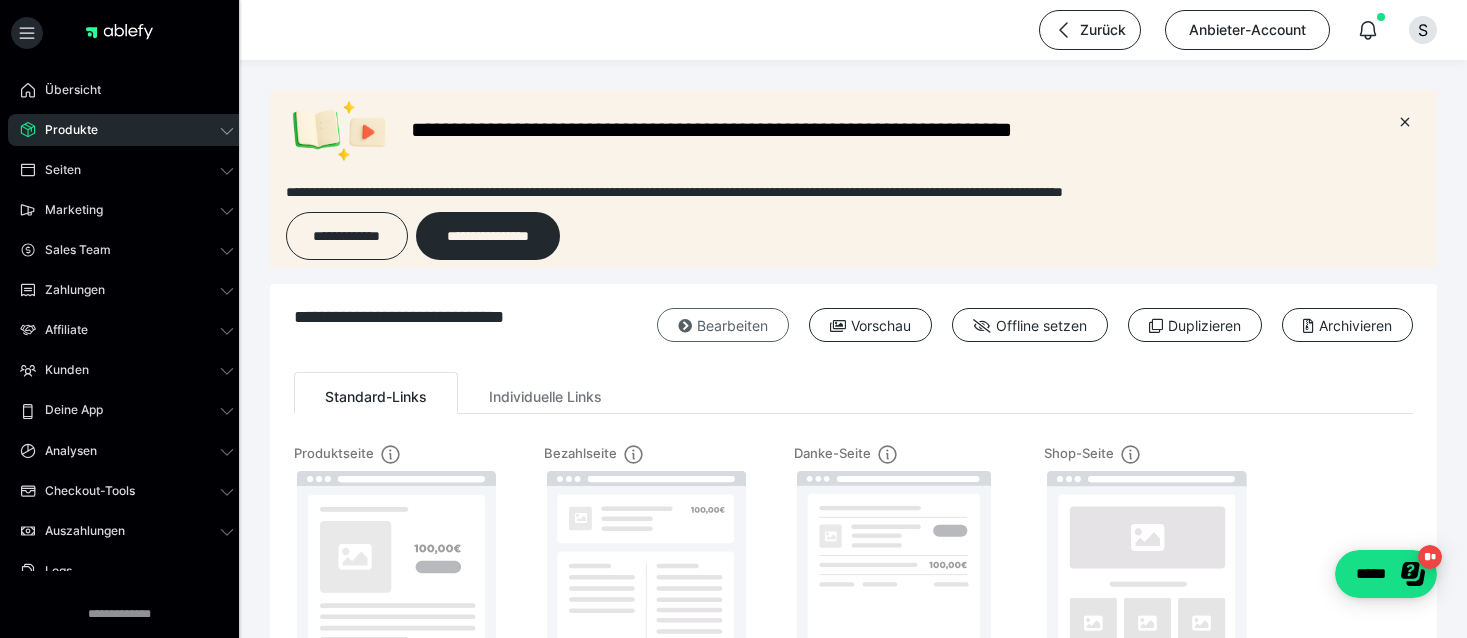 click on "Bearbeiten" at bounding box center (723, 325) 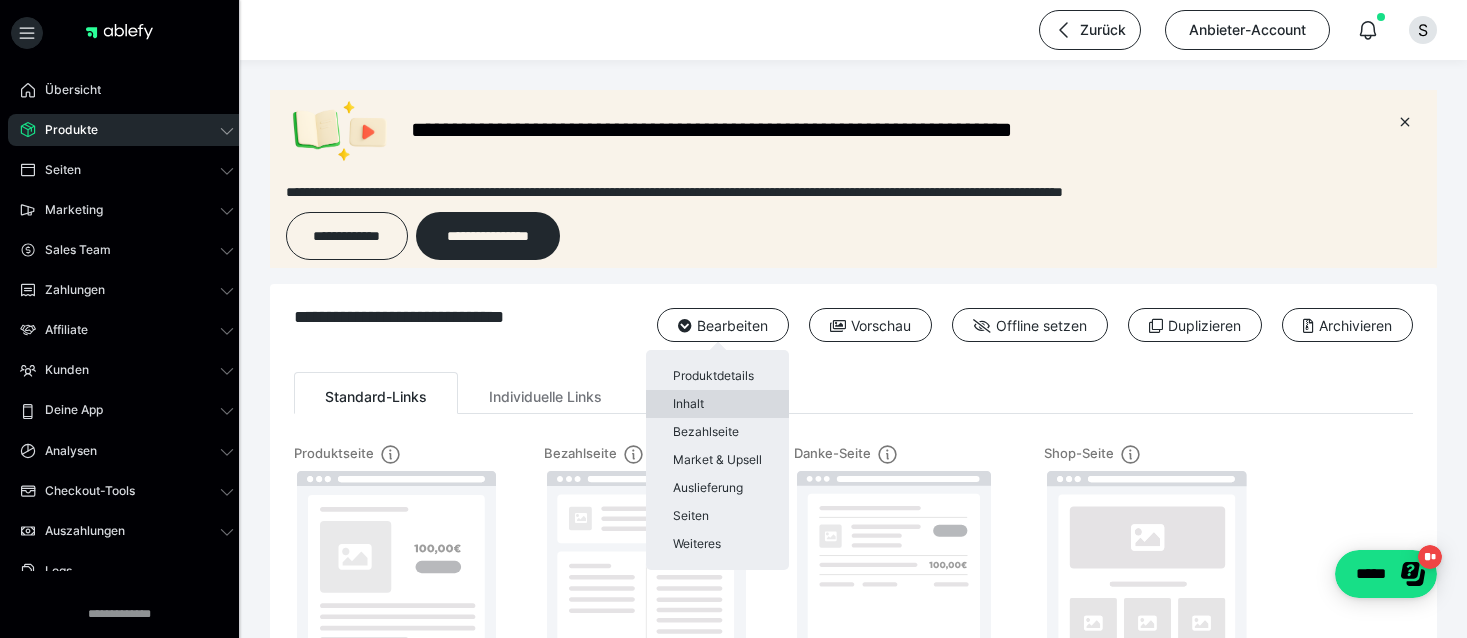 click on "Inhalt" at bounding box center (717, 404) 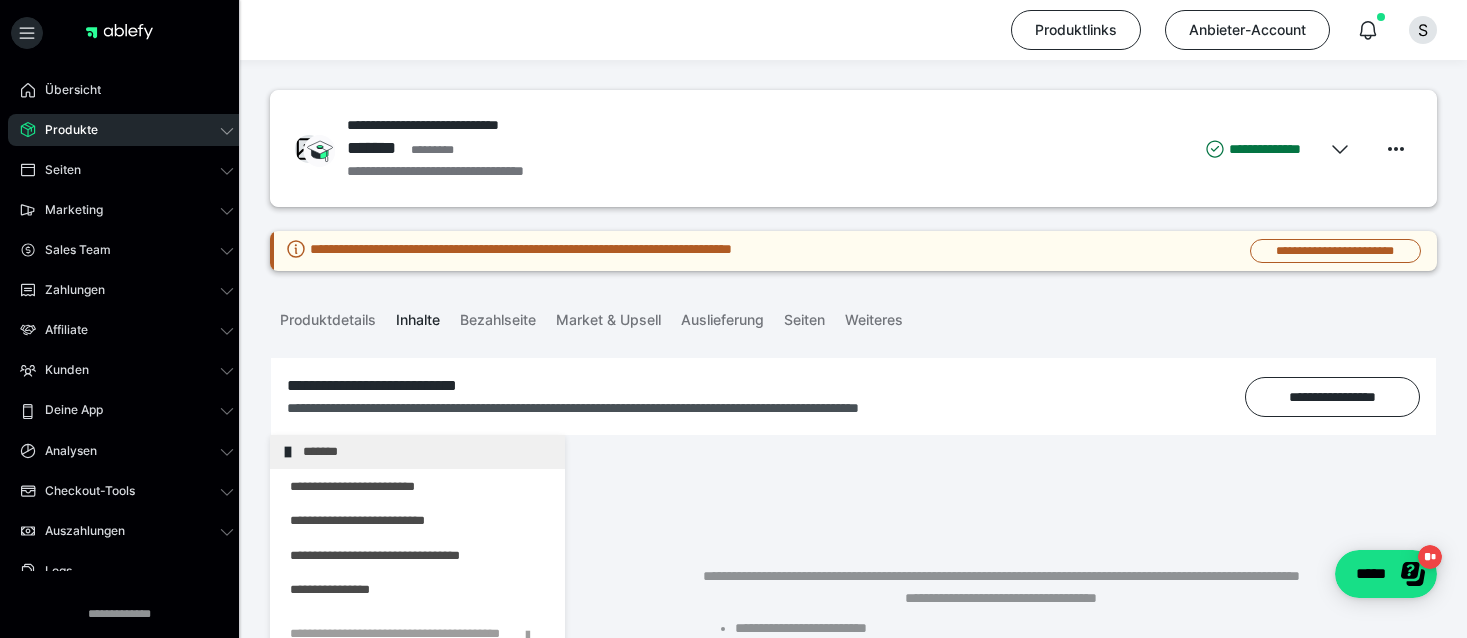 scroll, scrollTop: 100, scrollLeft: 0, axis: vertical 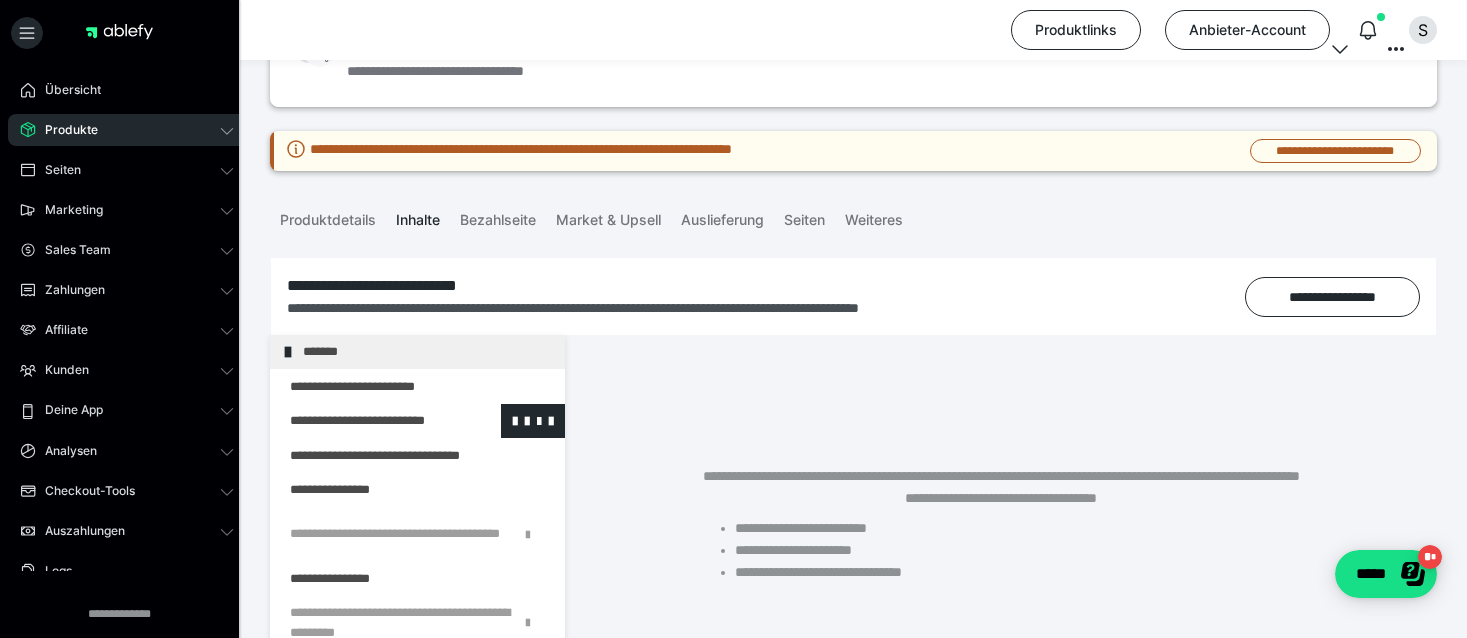 click at bounding box center [365, 421] 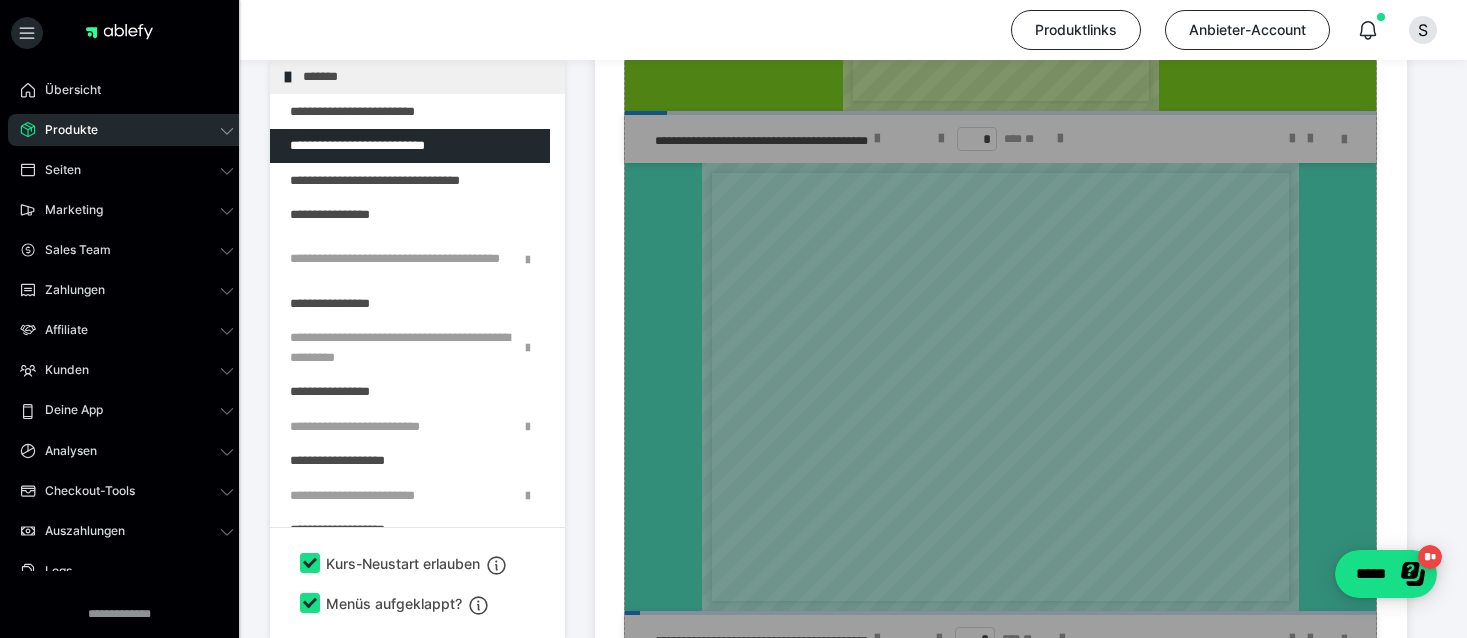 scroll, scrollTop: 1840, scrollLeft: 0, axis: vertical 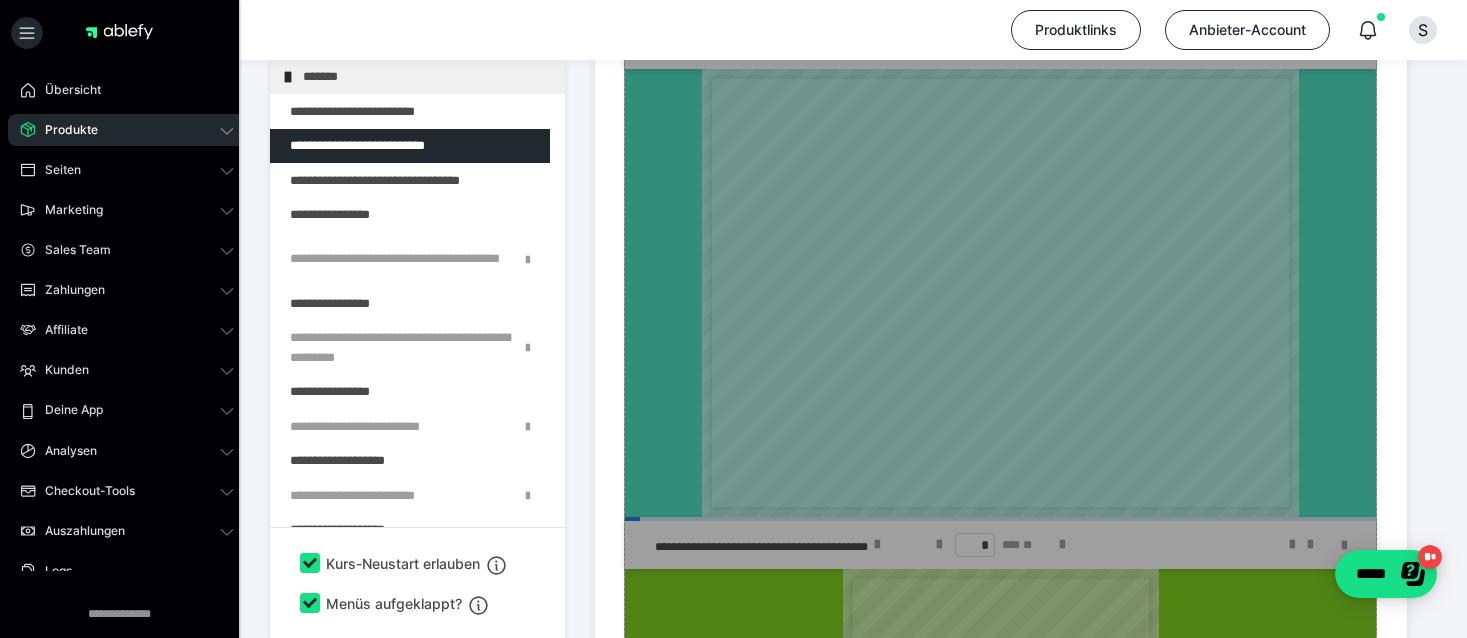 click on "Zum Pagebuilder" at bounding box center [1000, 154] 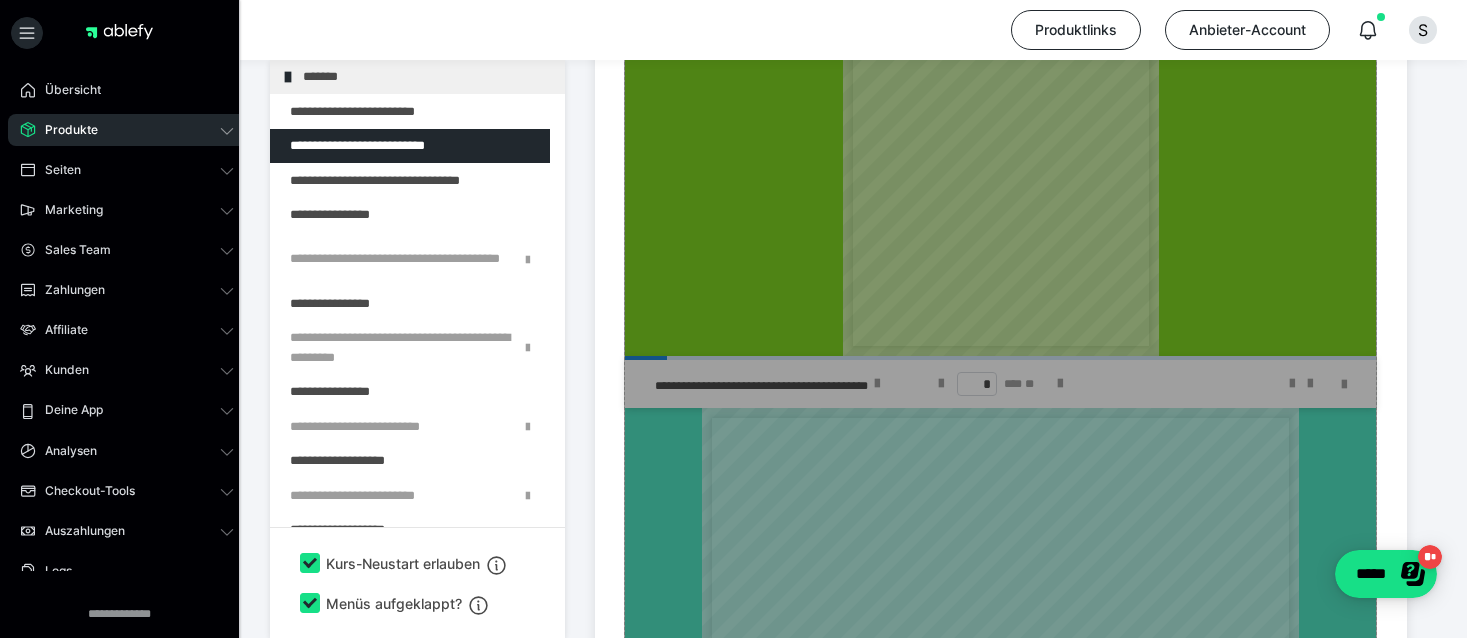 scroll, scrollTop: 1340, scrollLeft: 0, axis: vertical 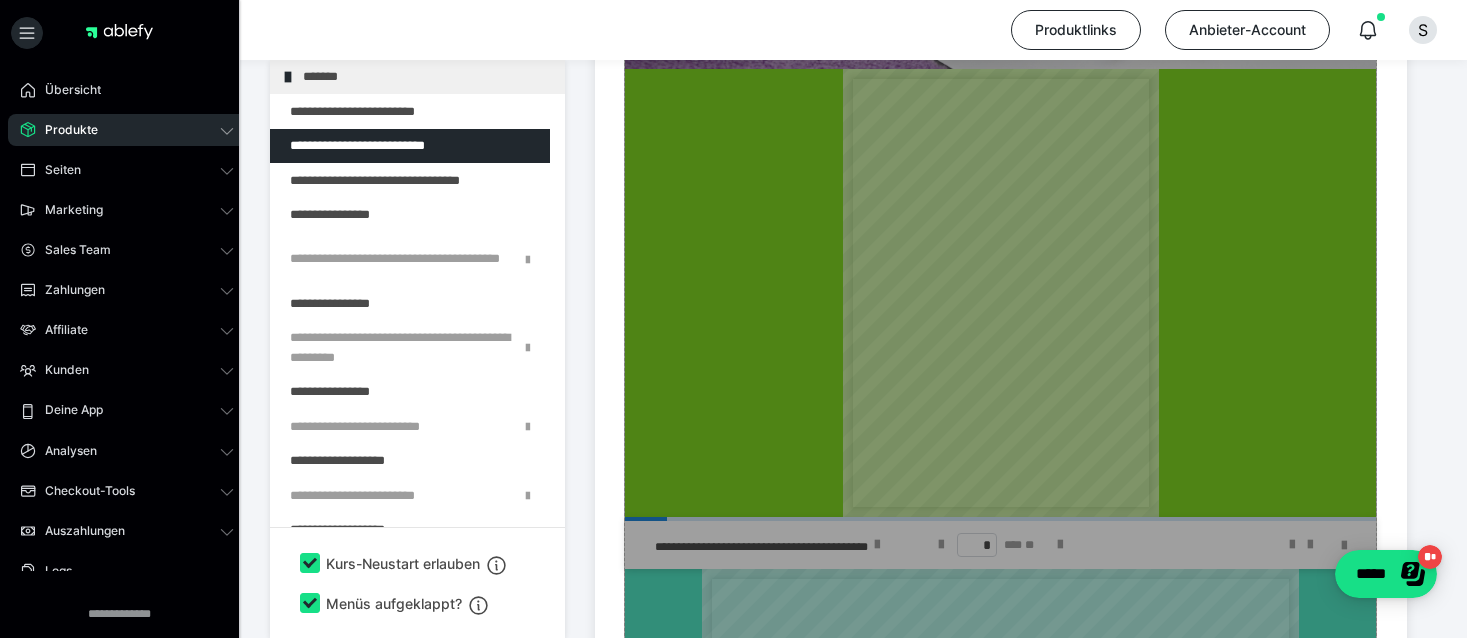 click on "Zum Pagebuilder" at bounding box center (1000, 654) 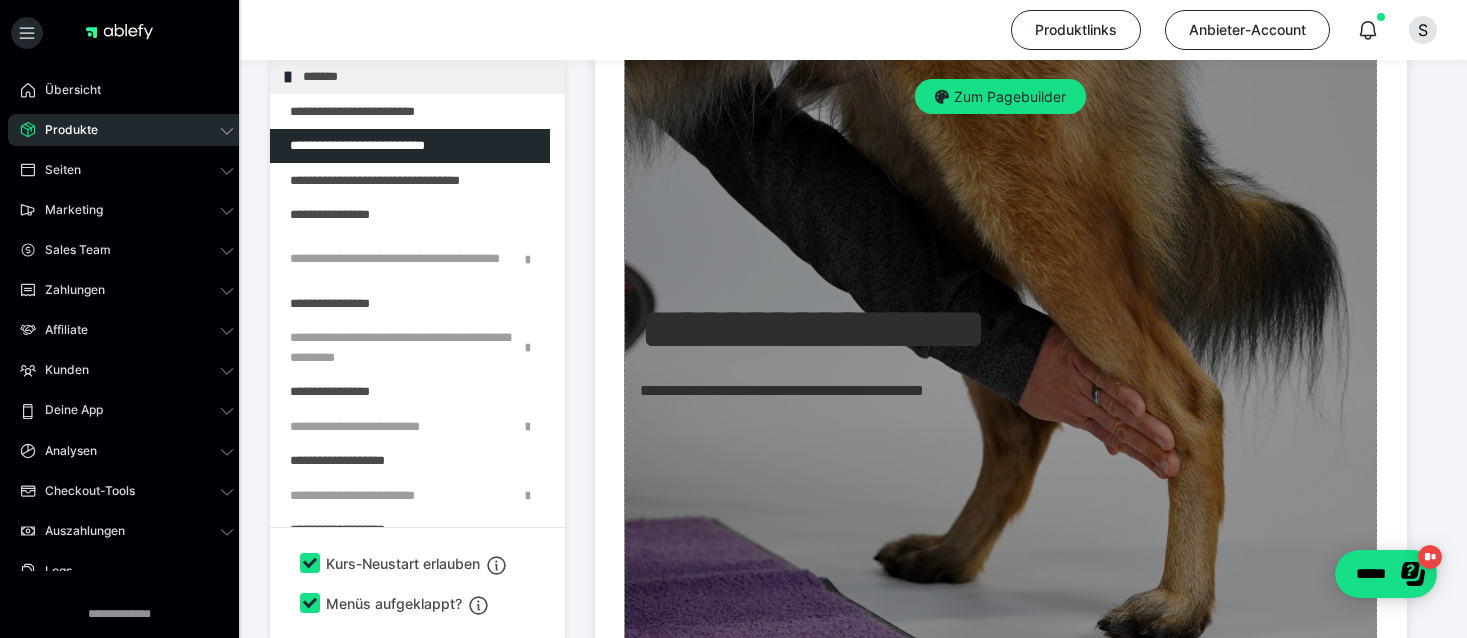 scroll, scrollTop: 740, scrollLeft: 0, axis: vertical 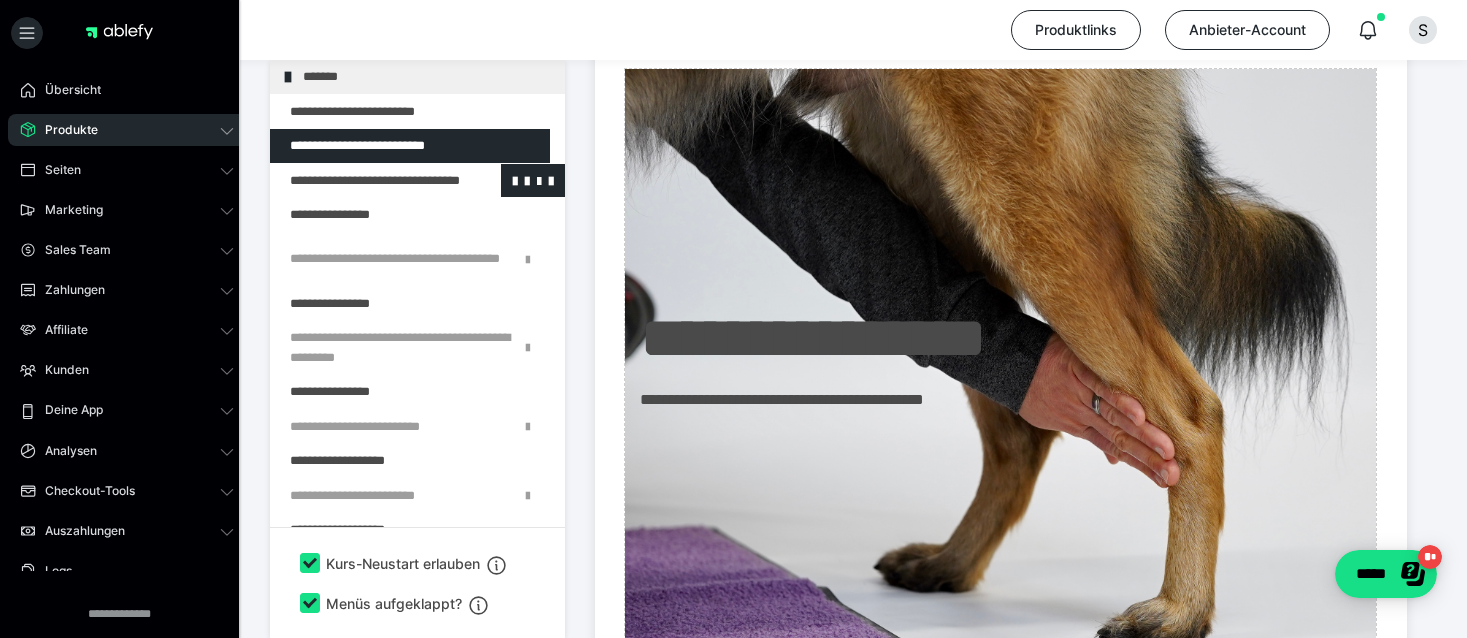 click at bounding box center (365, 181) 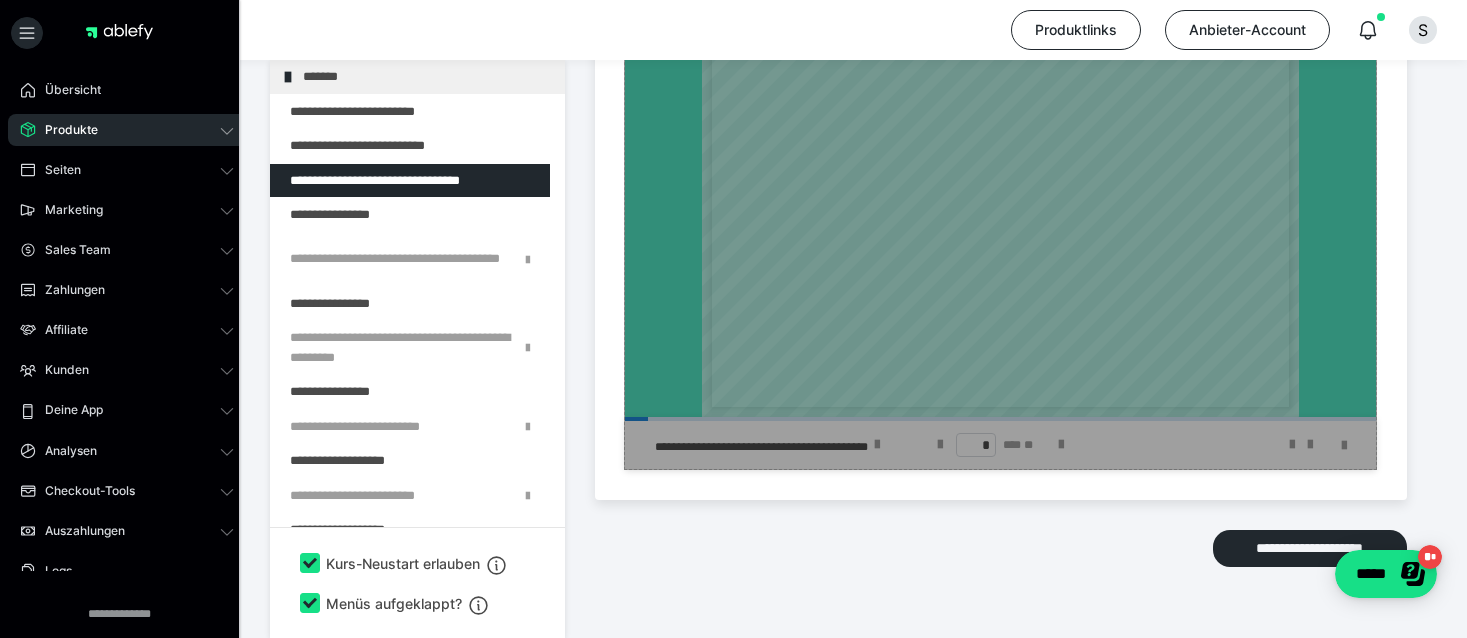 scroll, scrollTop: 1969, scrollLeft: 0, axis: vertical 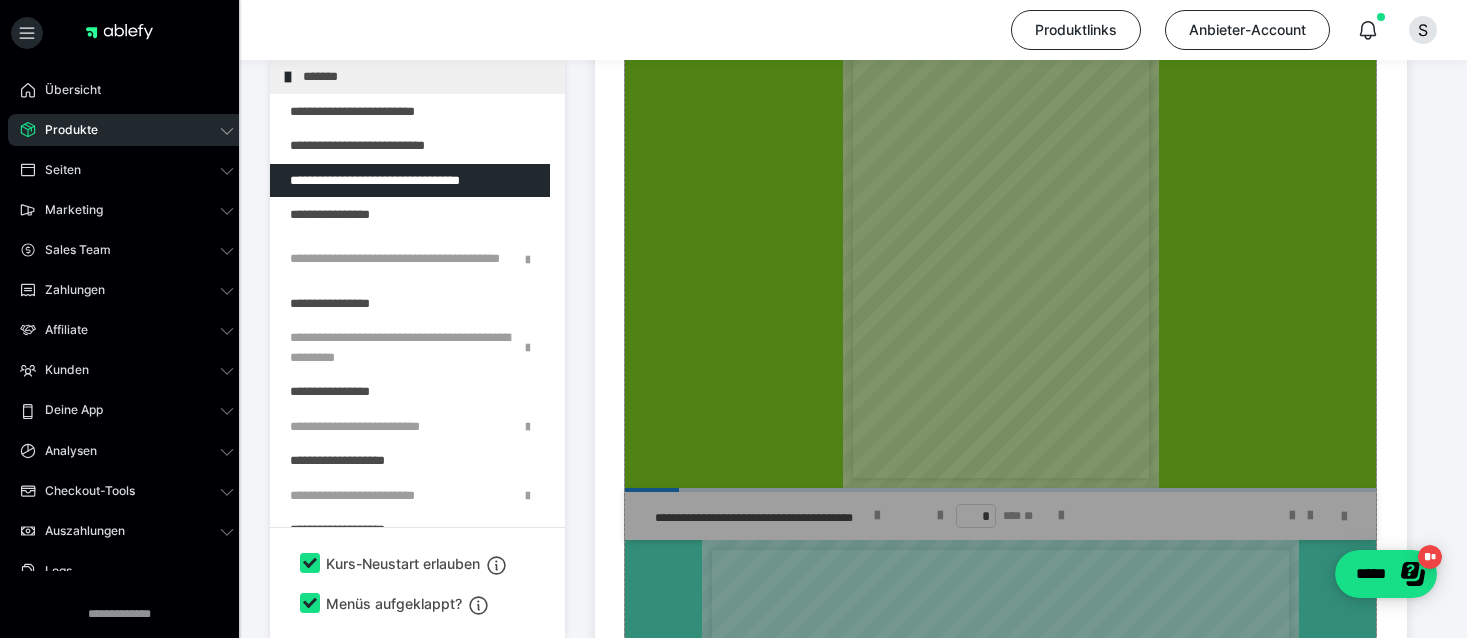click on "Zum Pagebuilder" at bounding box center [1000, 240] 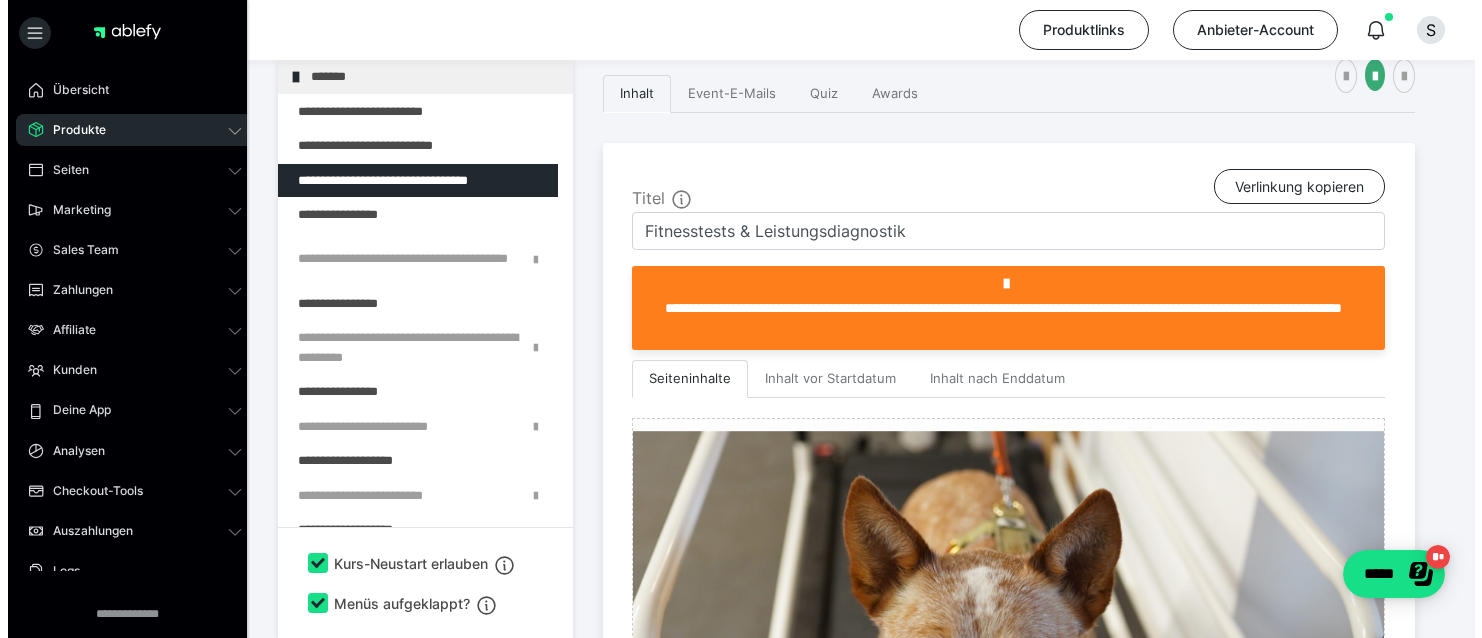 scroll, scrollTop: 369, scrollLeft: 0, axis: vertical 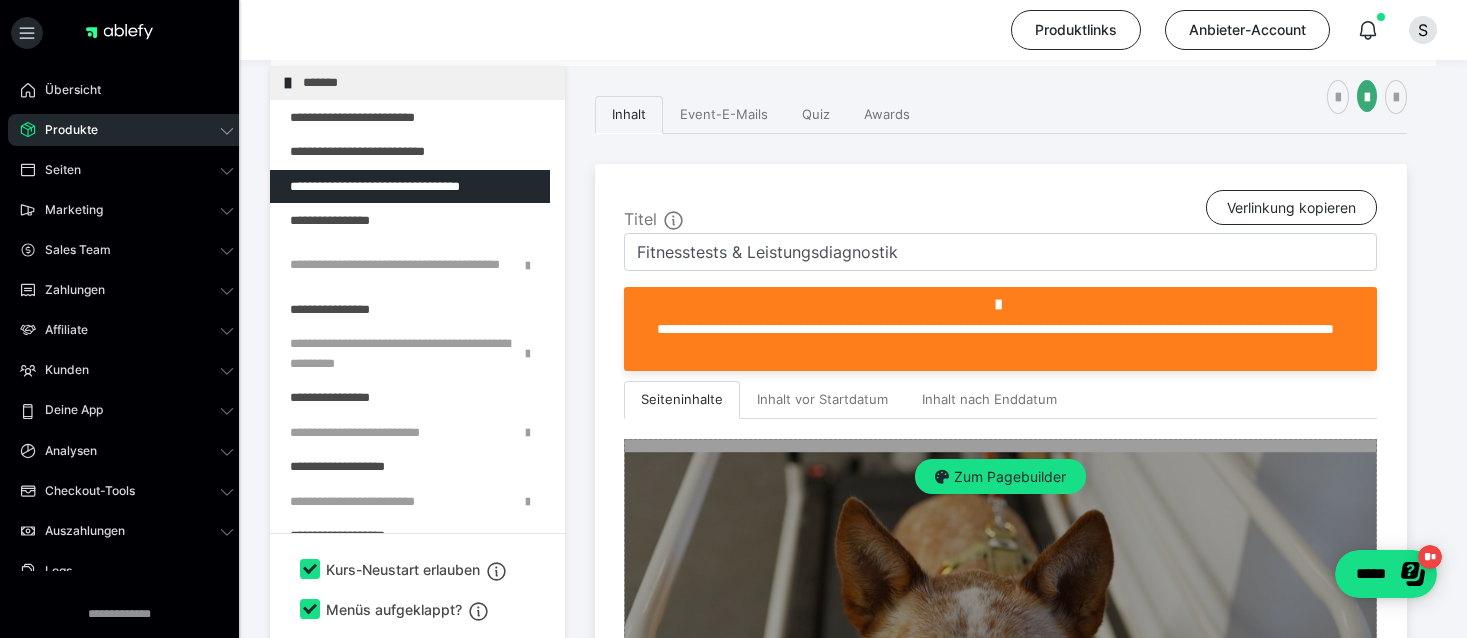 click on "Zum Pagebuilder" at bounding box center (1000, 1240) 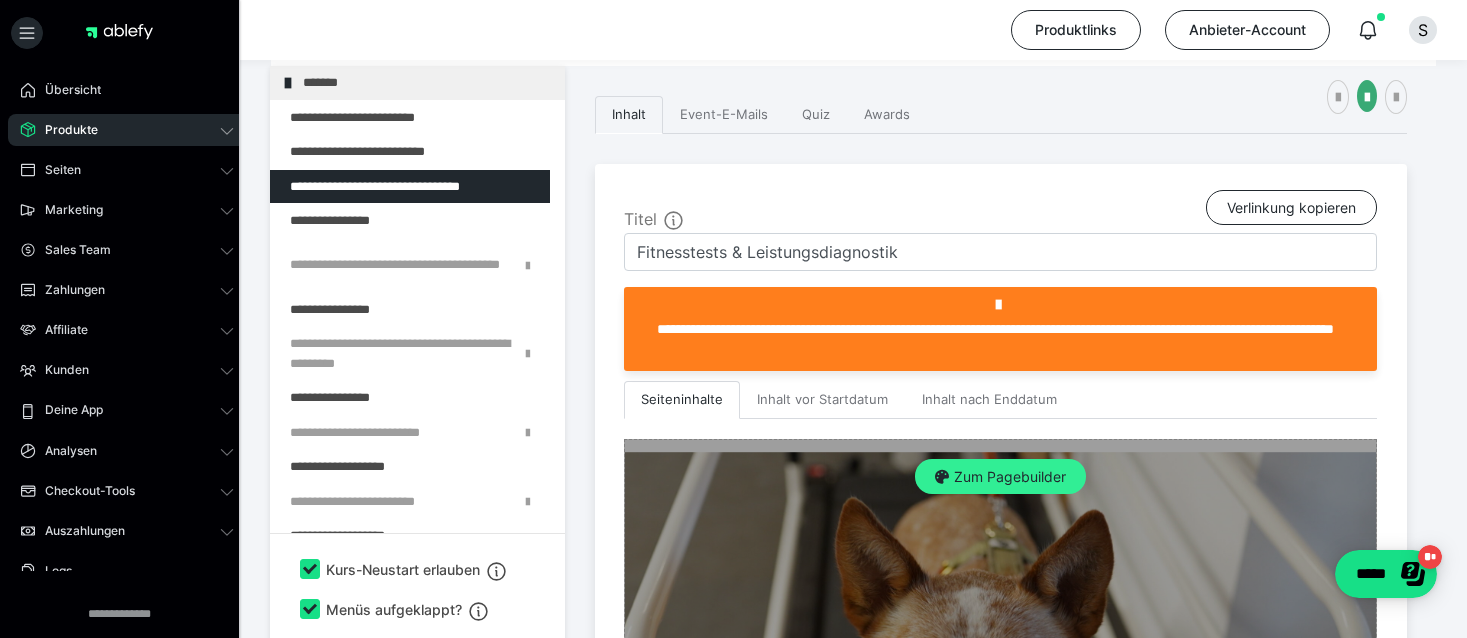 click on "Zum Pagebuilder" at bounding box center (1000, 477) 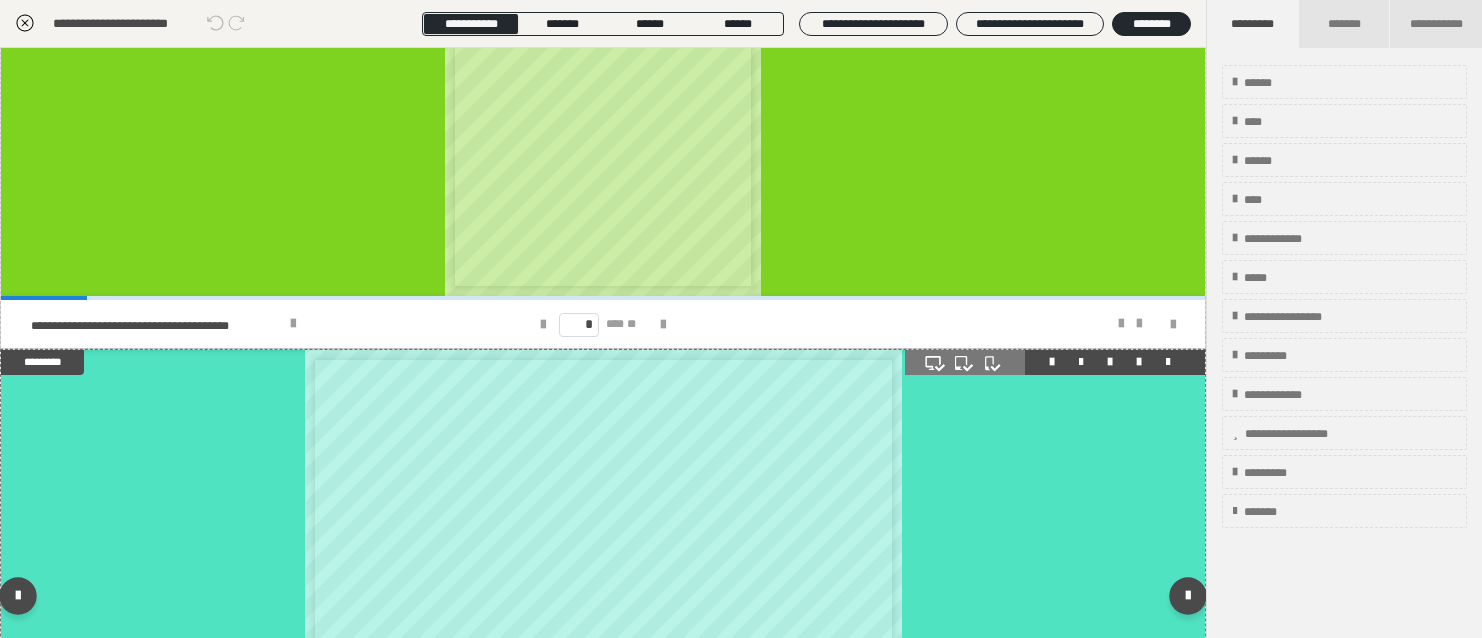 scroll, scrollTop: 701, scrollLeft: 0, axis: vertical 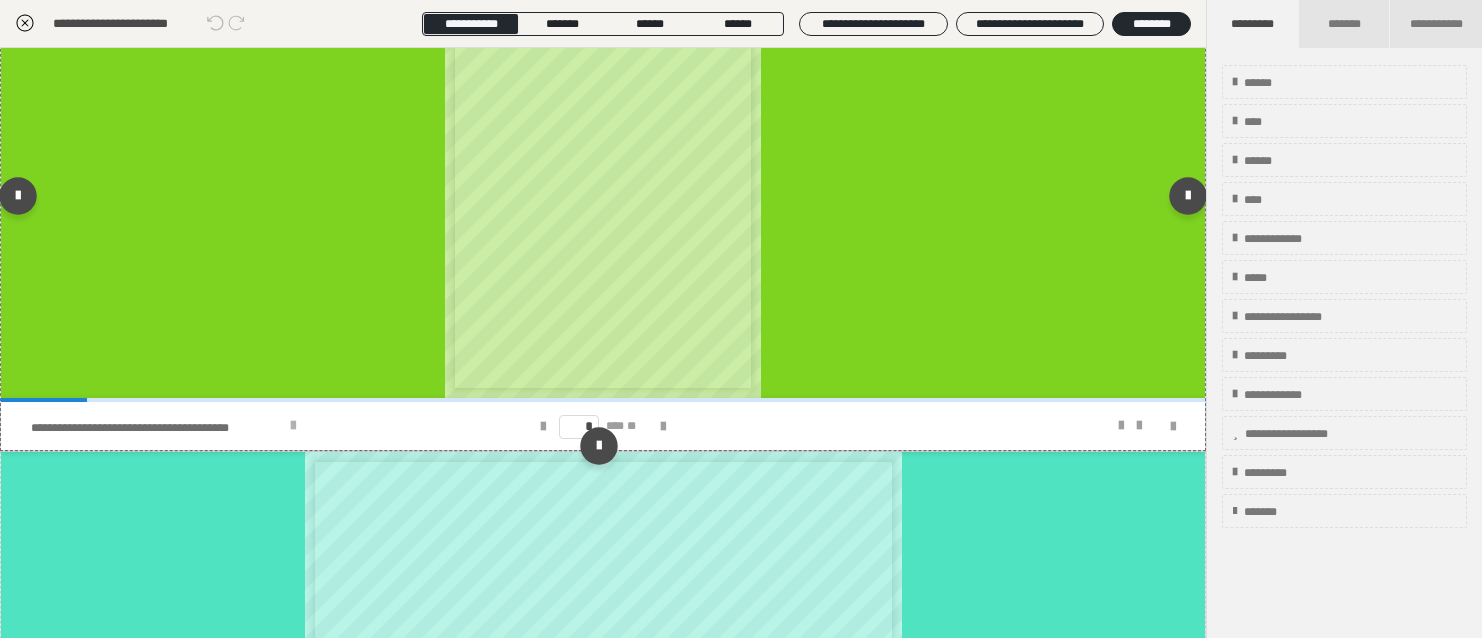 click on "**********" at bounding box center [157, 428] 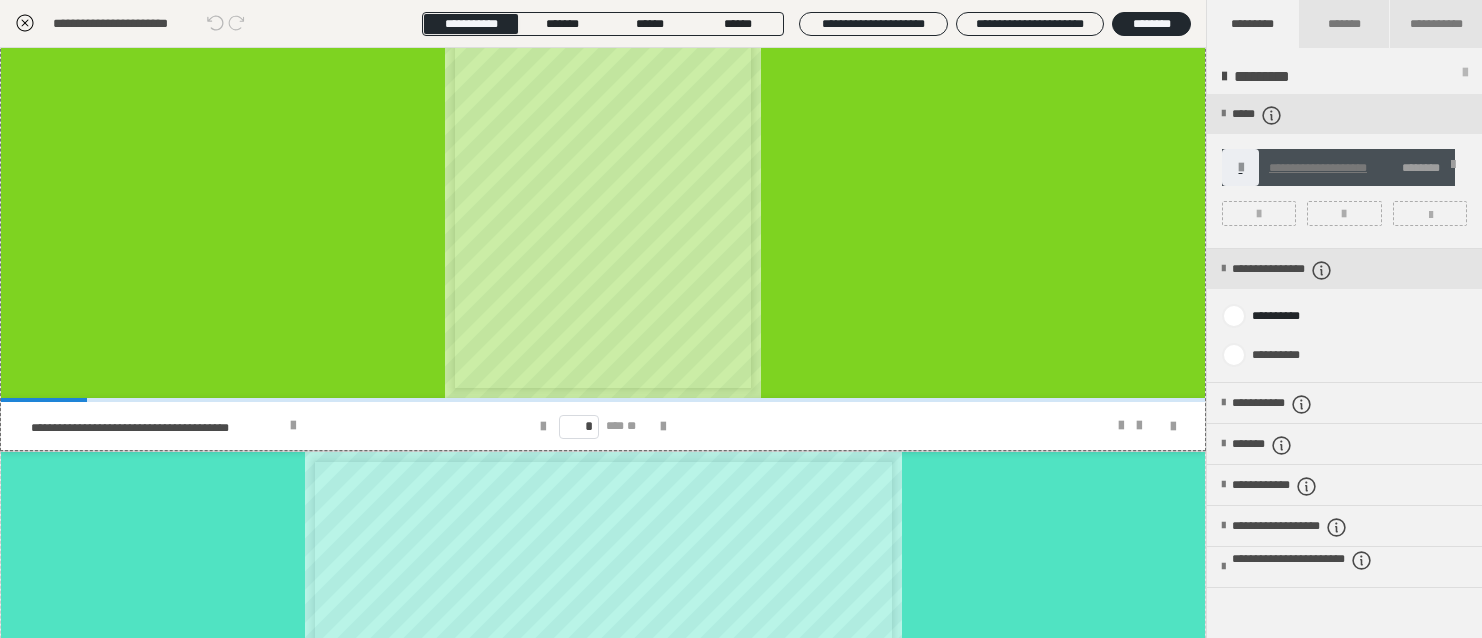 click on "**********" at bounding box center [1318, 168] 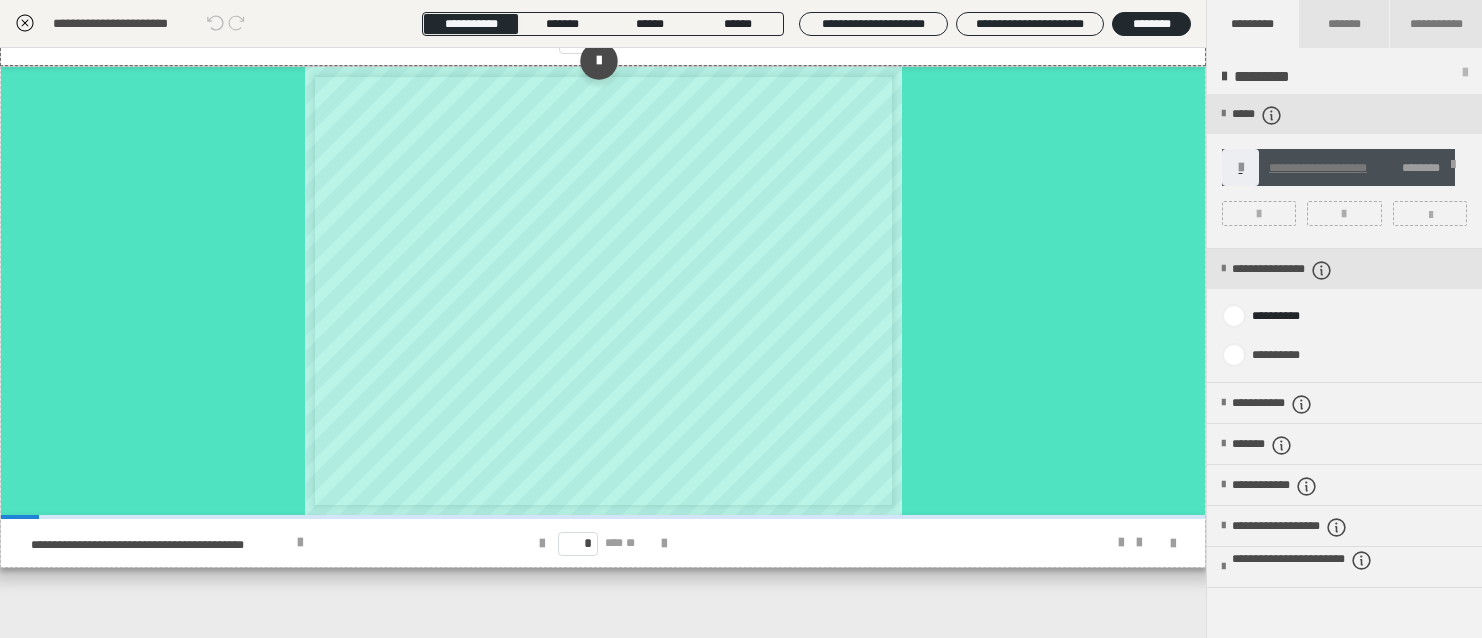 scroll, scrollTop: 1101, scrollLeft: 0, axis: vertical 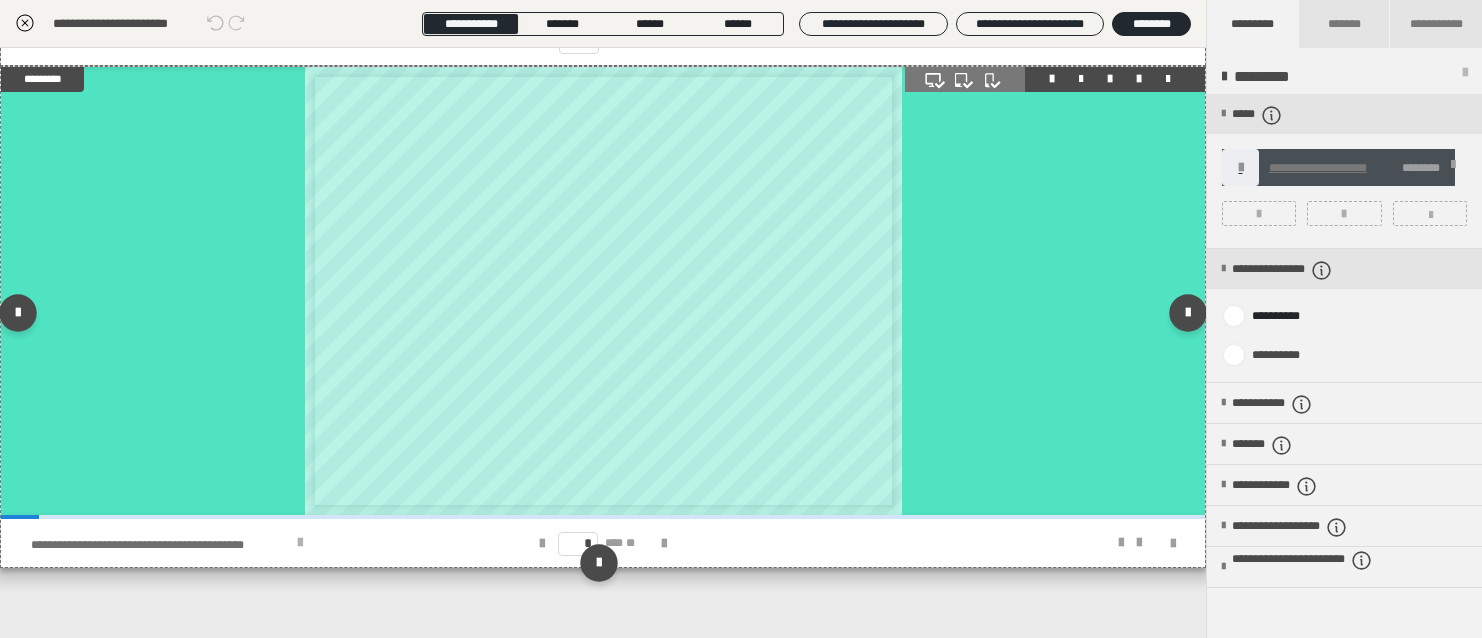 click on "**********" at bounding box center [161, 545] 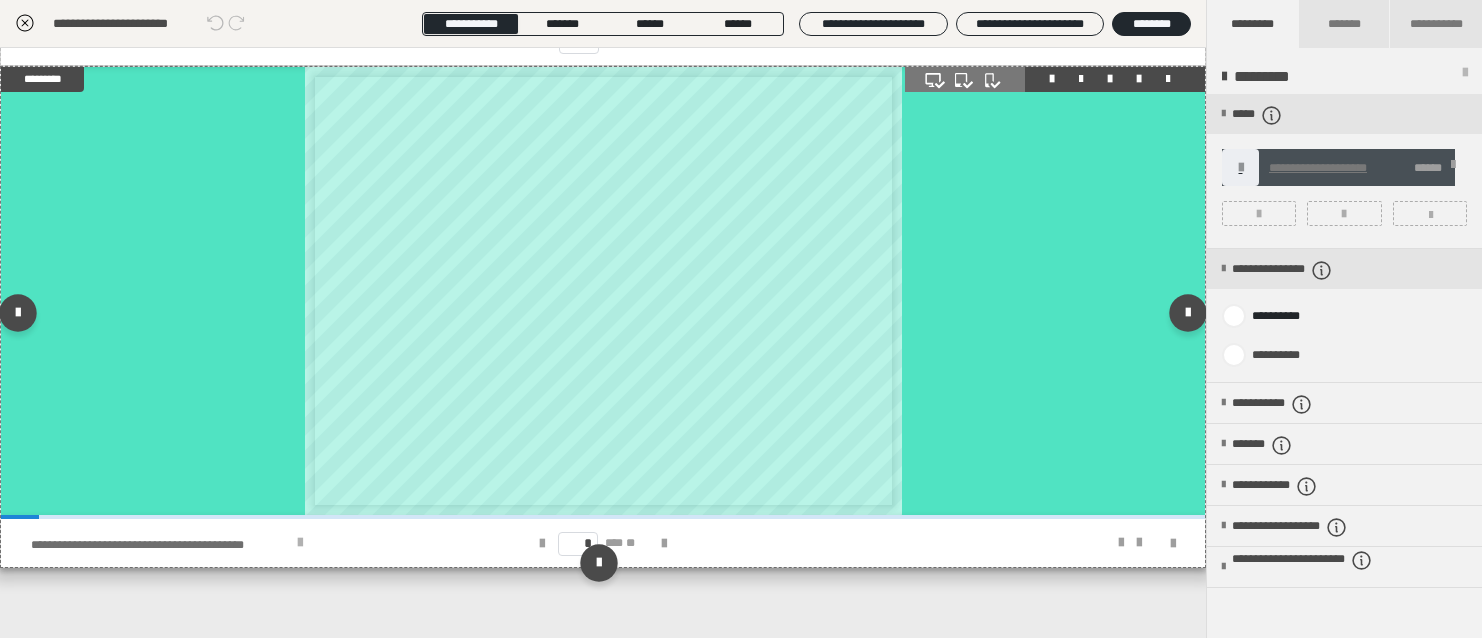 click on "**********" at bounding box center (161, 545) 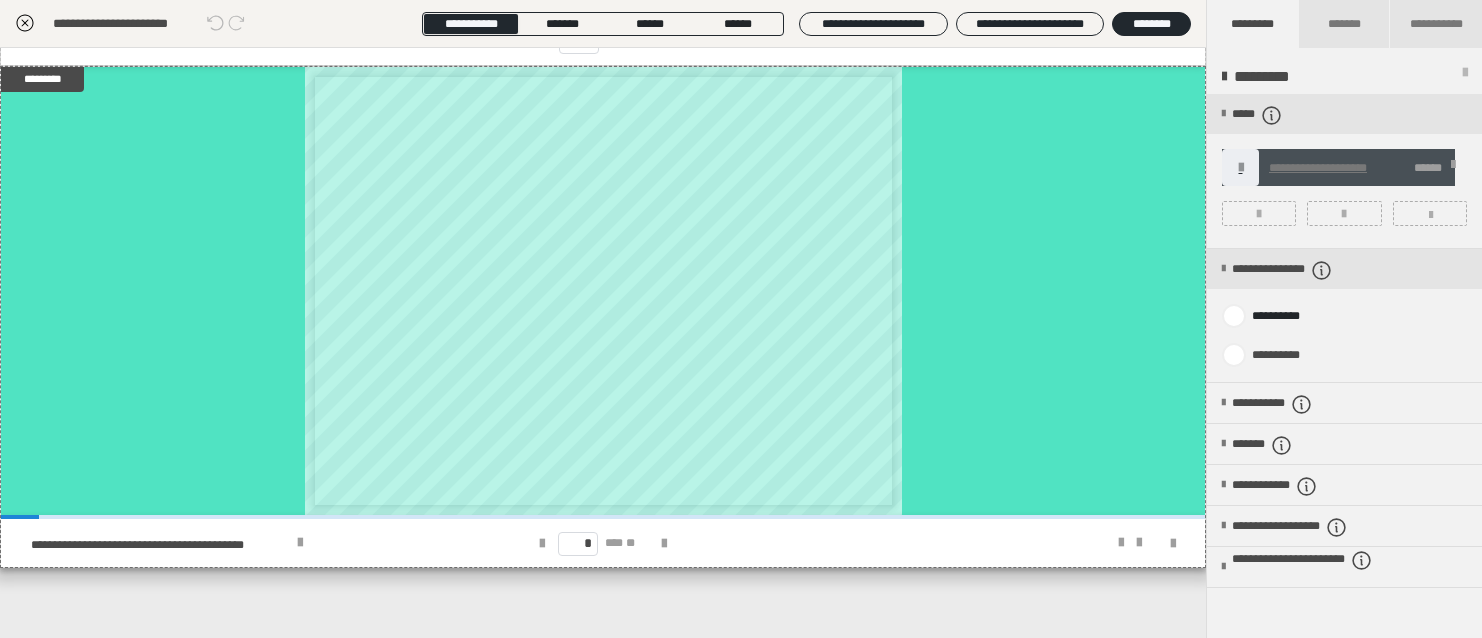 click on "**********" at bounding box center (1318, 168) 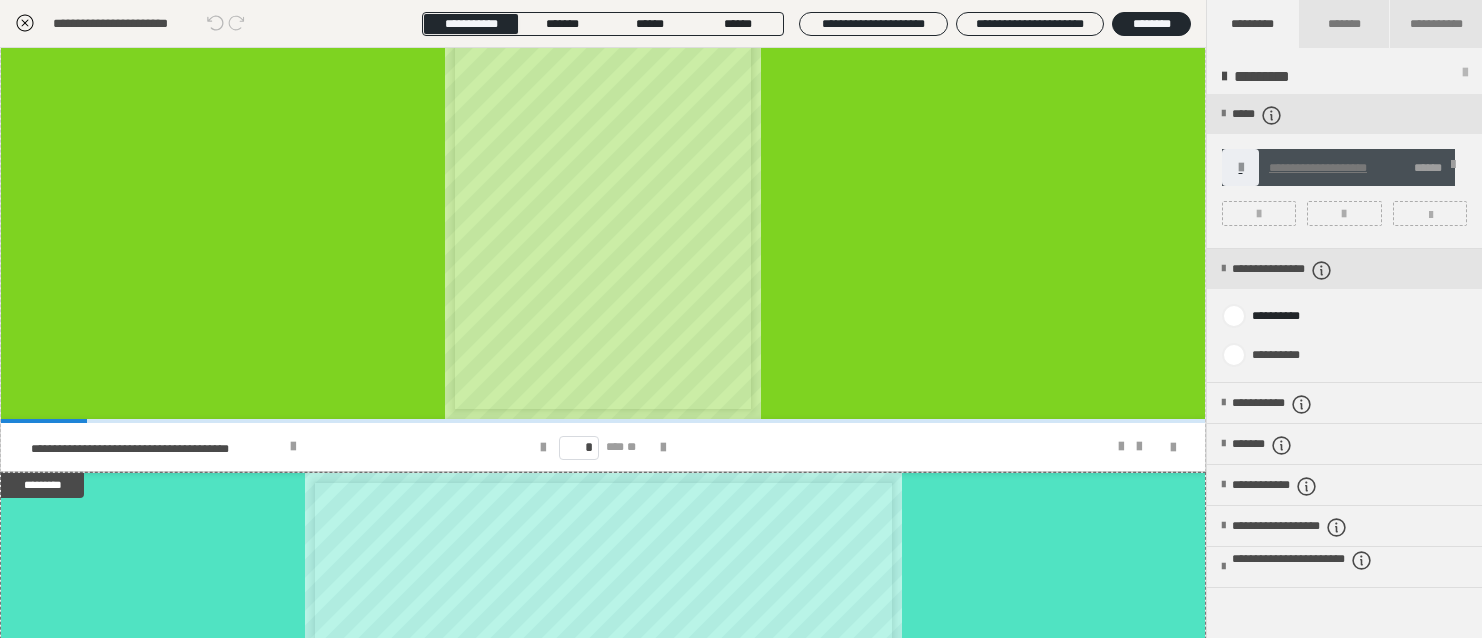 scroll, scrollTop: 700, scrollLeft: 0, axis: vertical 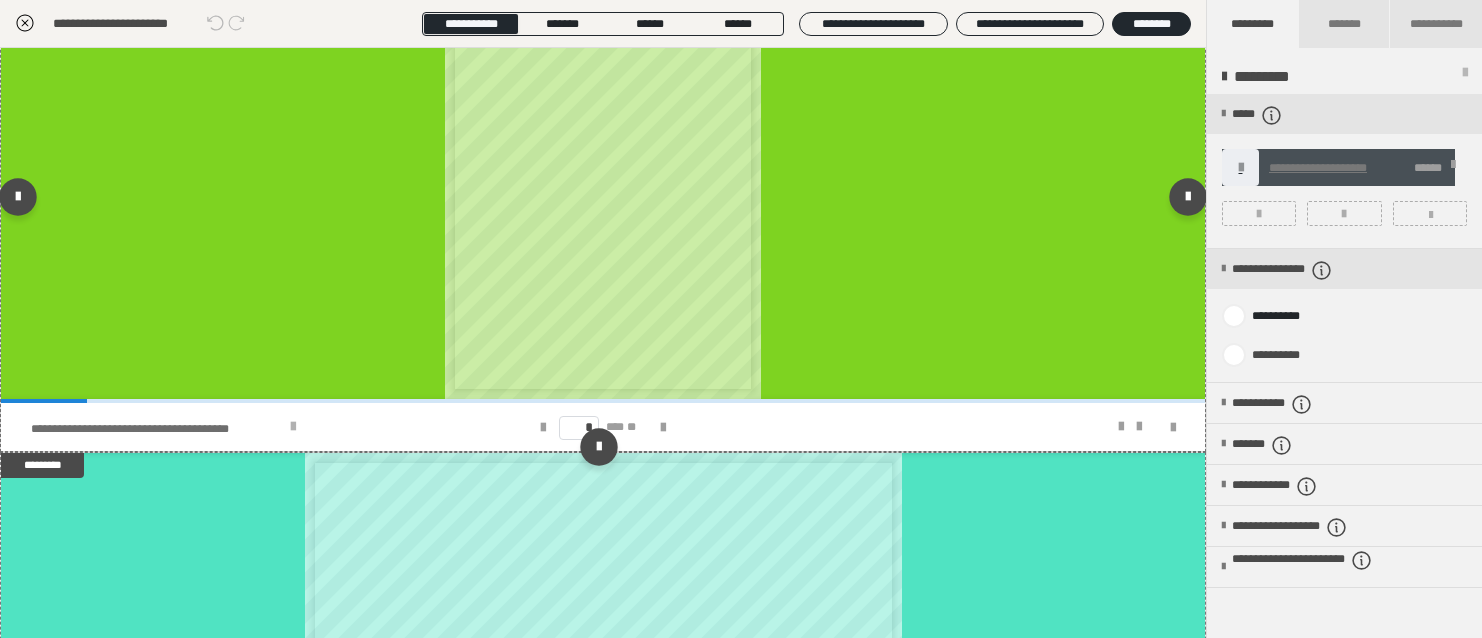 click on "**********" at bounding box center (157, 429) 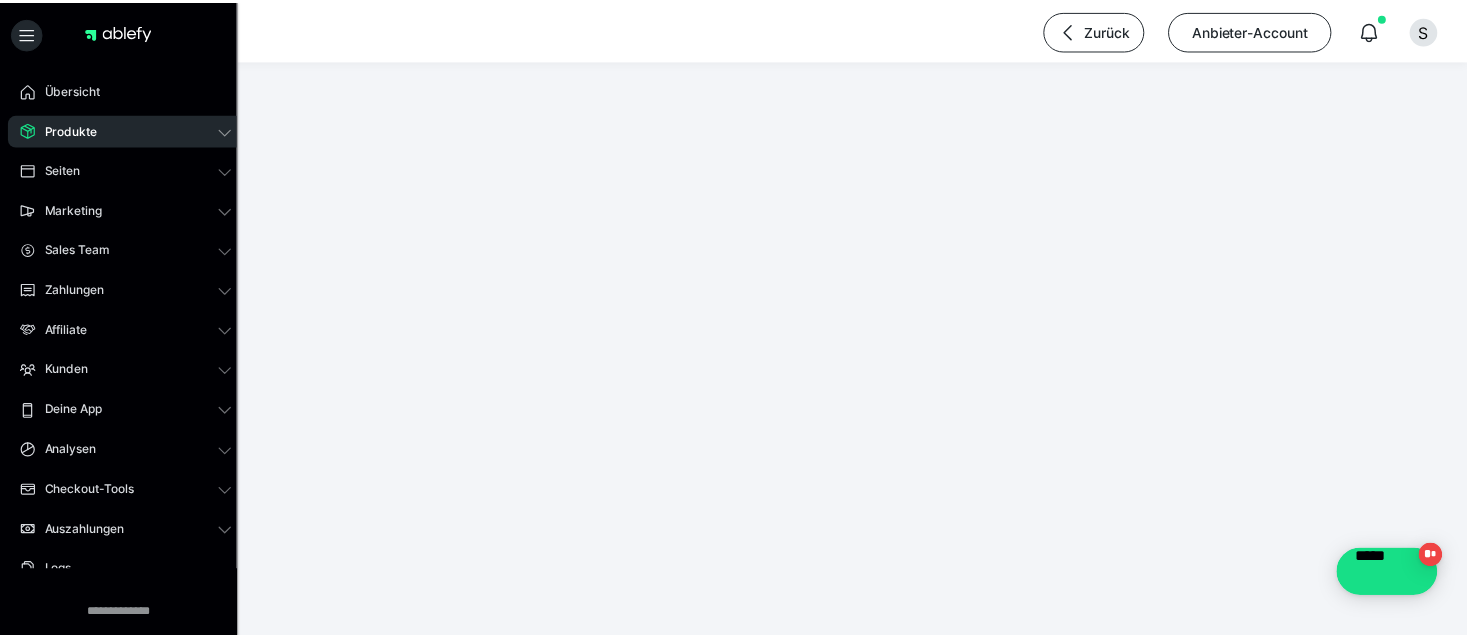 scroll, scrollTop: 0, scrollLeft: 0, axis: both 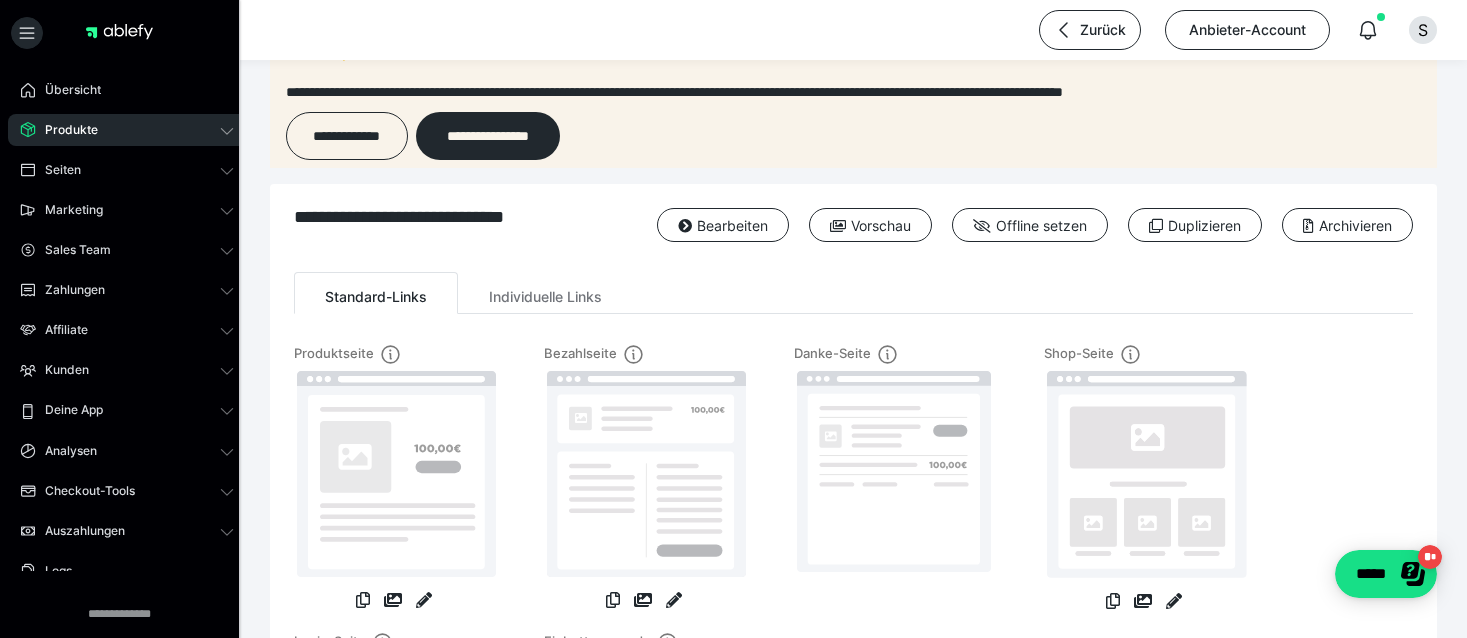 click on "Produkte" at bounding box center [64, 130] 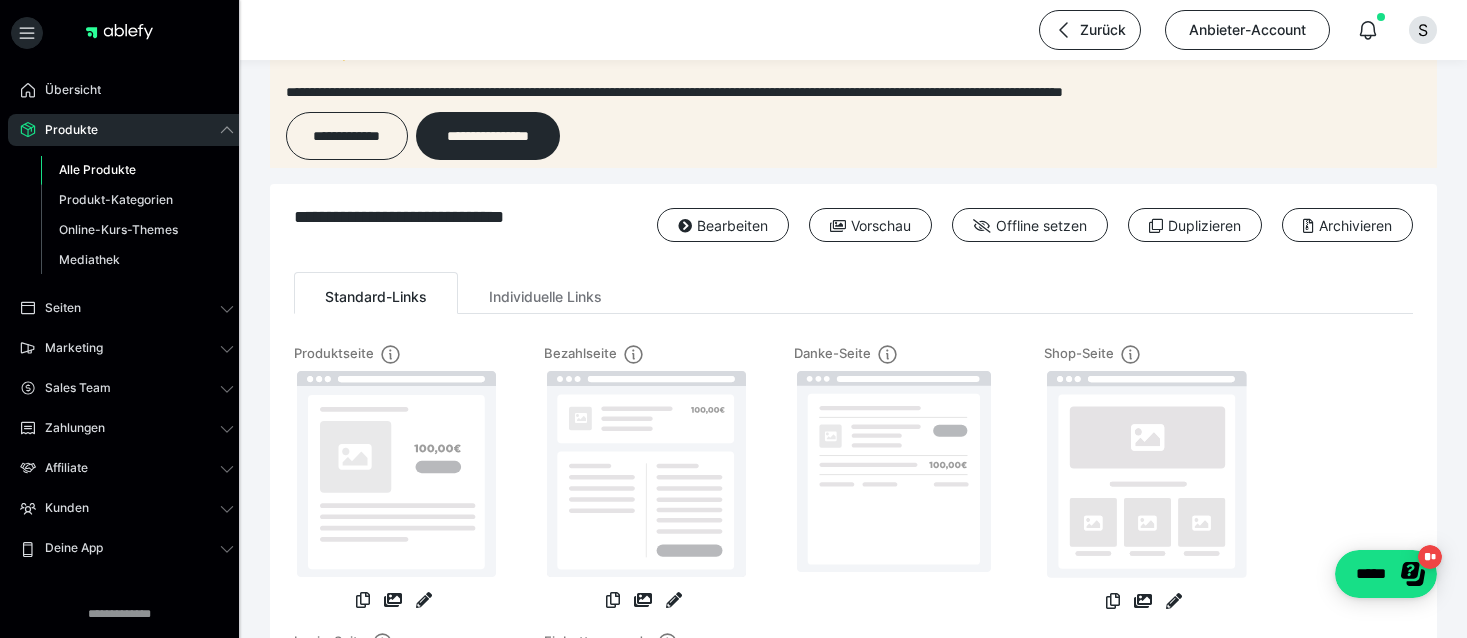 click on "Alle Produkte" at bounding box center [97, 169] 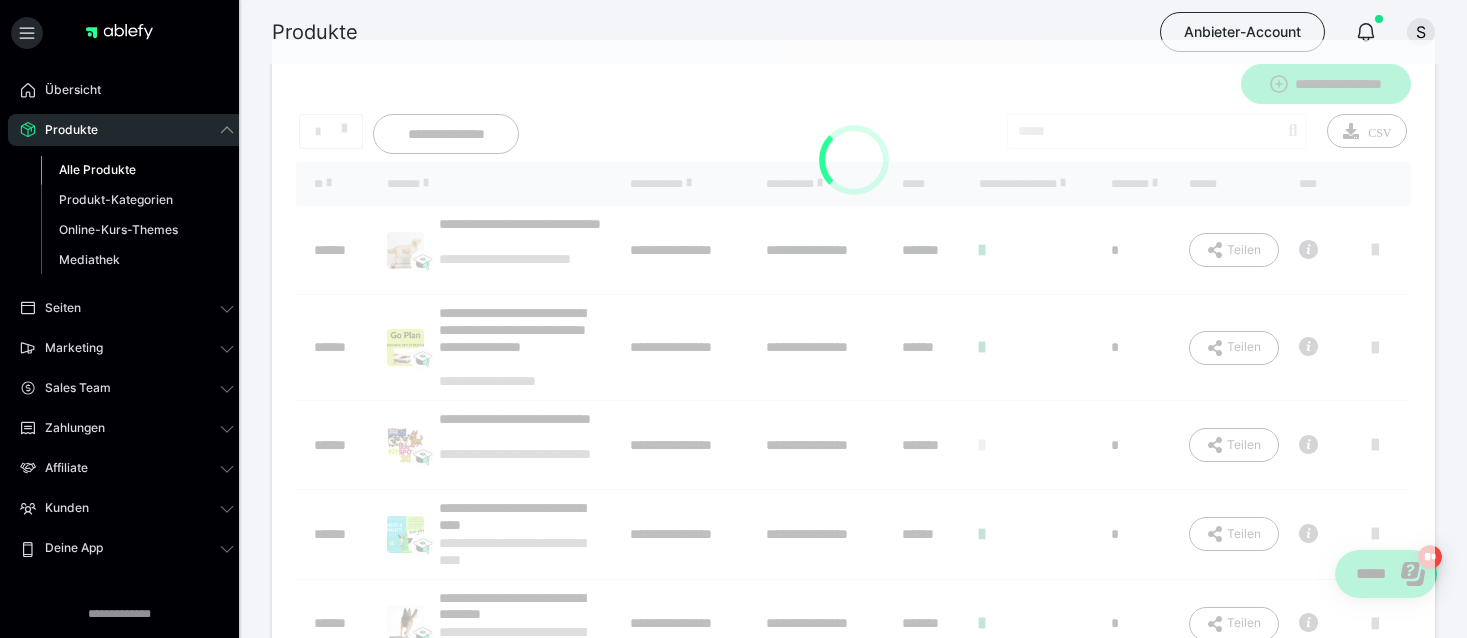 scroll, scrollTop: 0, scrollLeft: 0, axis: both 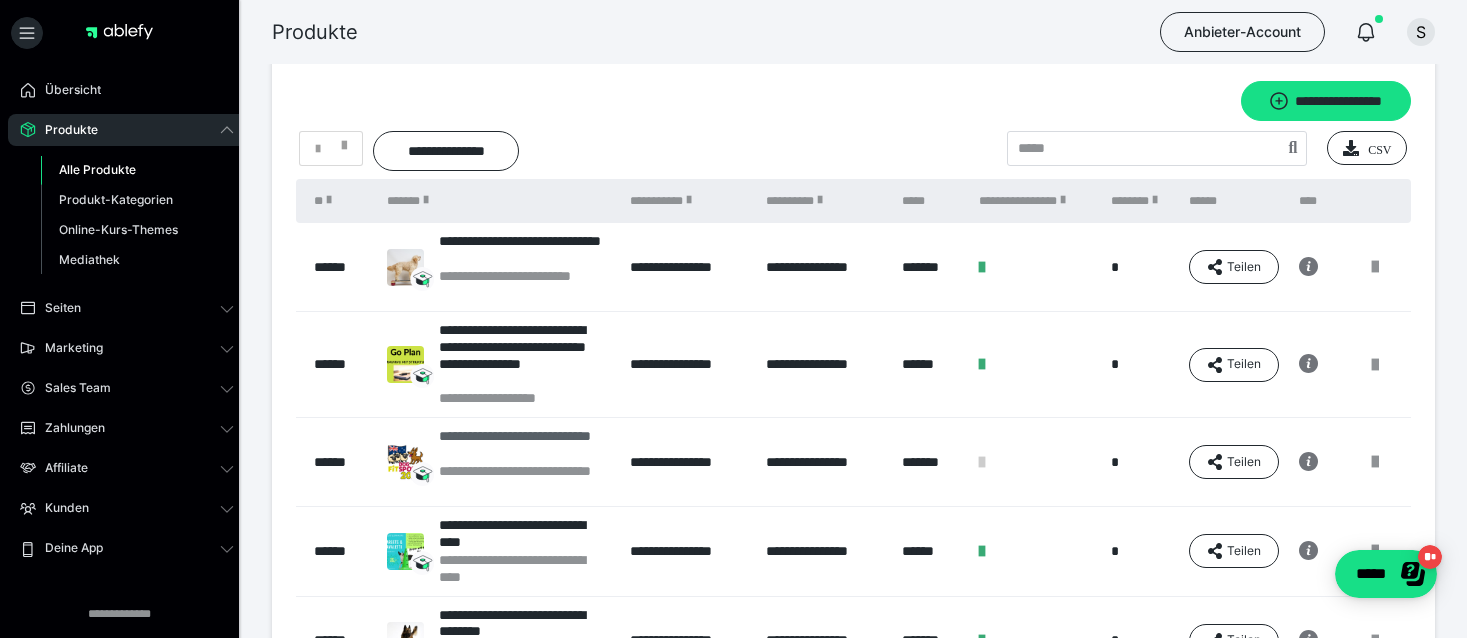 click on "**********" at bounding box center (524, 445) 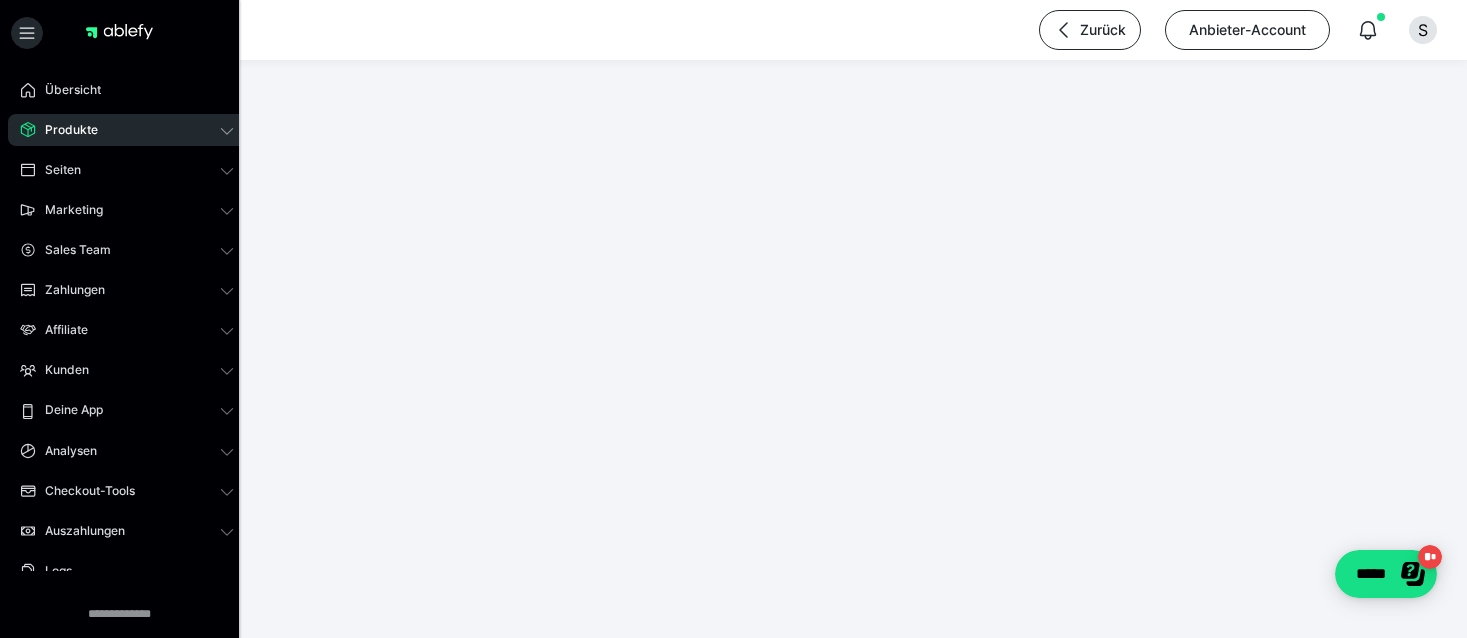 scroll, scrollTop: 0, scrollLeft: 0, axis: both 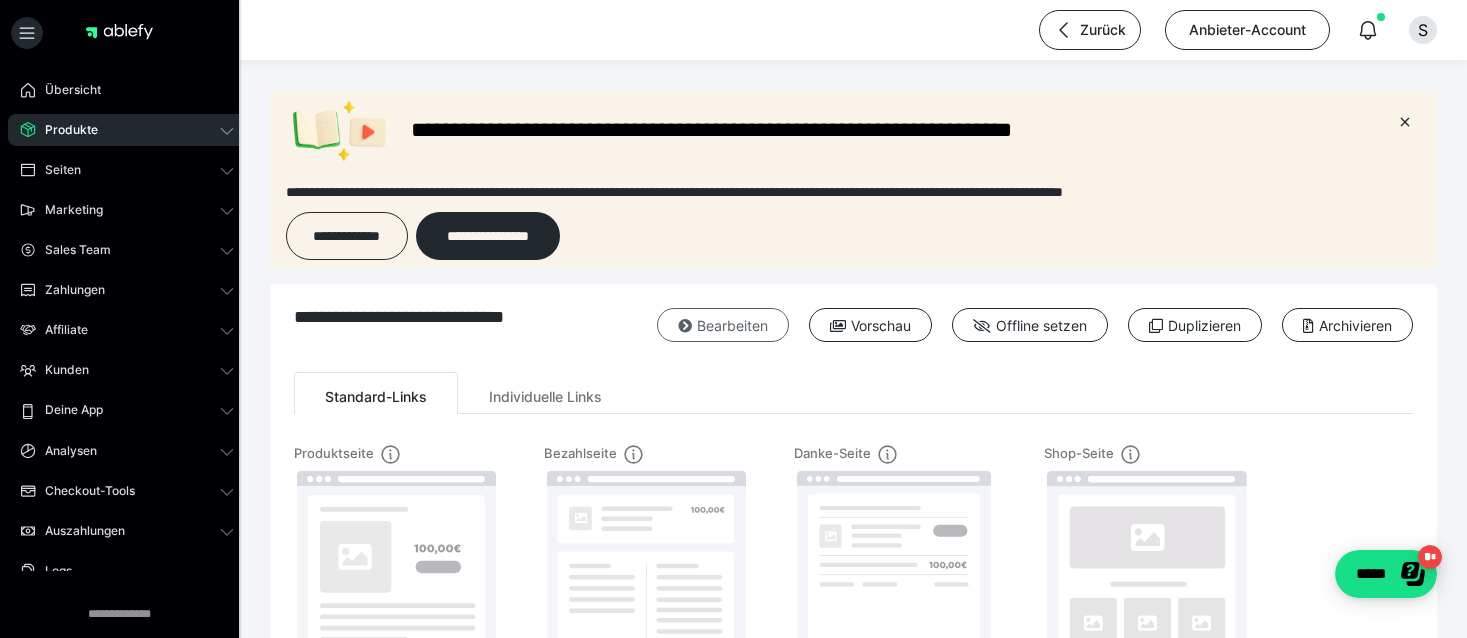 click on "Bearbeiten" at bounding box center (723, 325) 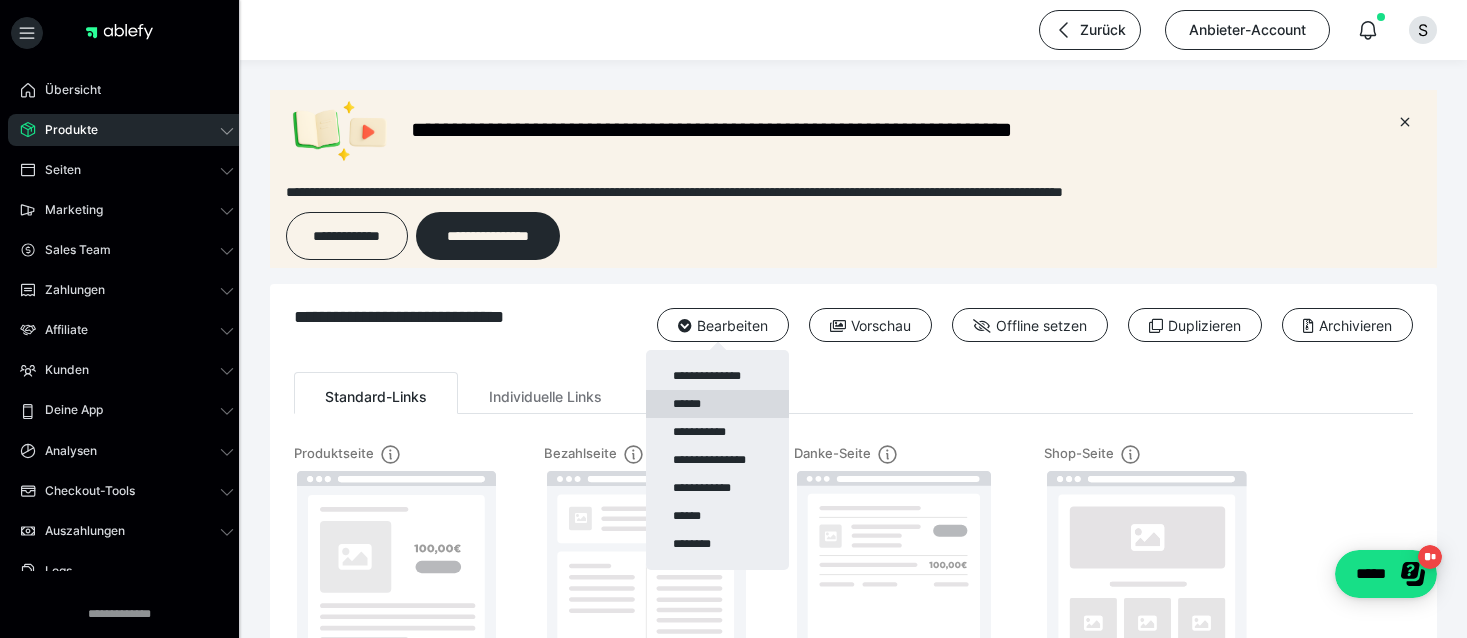 click on "******" at bounding box center (717, 404) 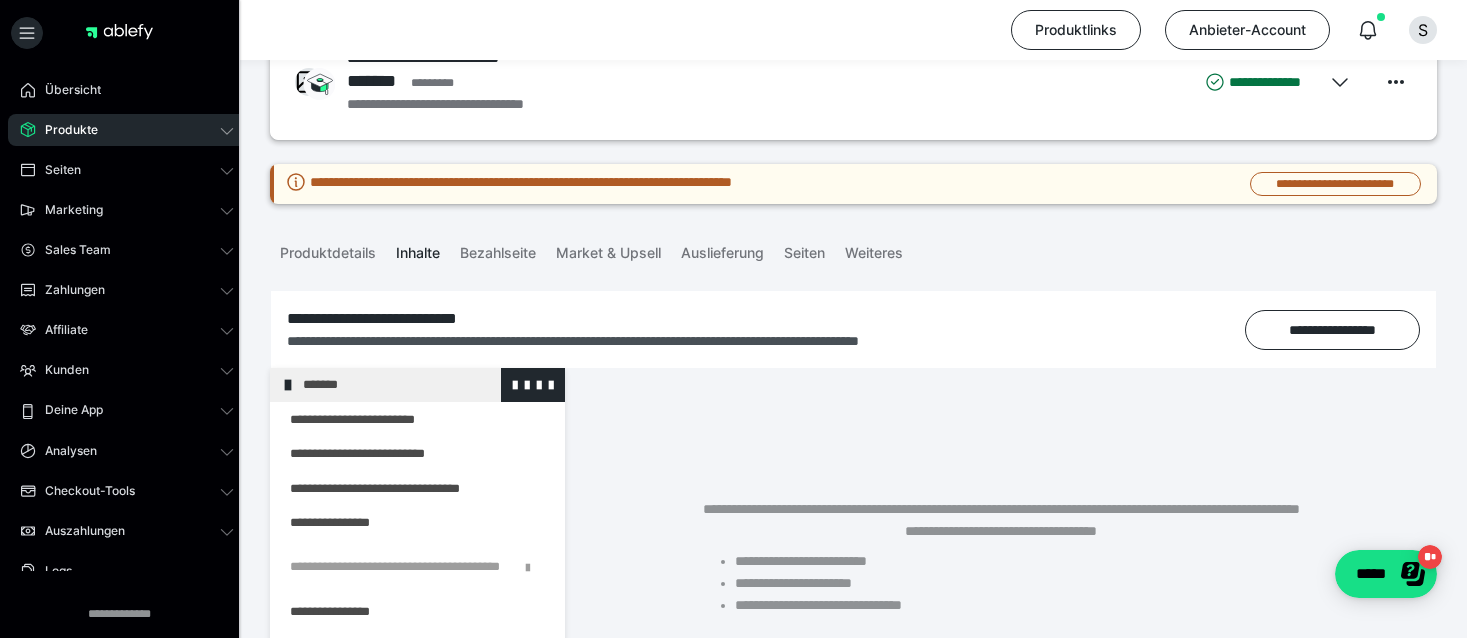 scroll, scrollTop: 100, scrollLeft: 0, axis: vertical 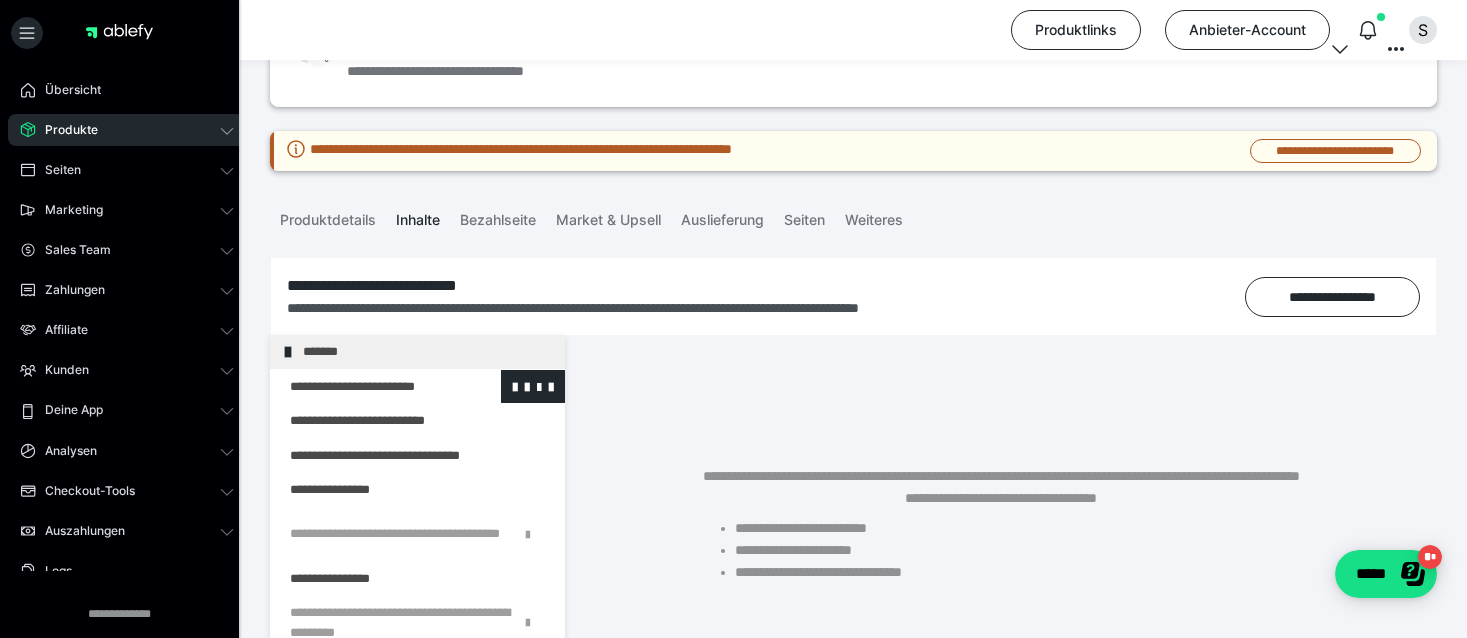 click at bounding box center [365, 387] 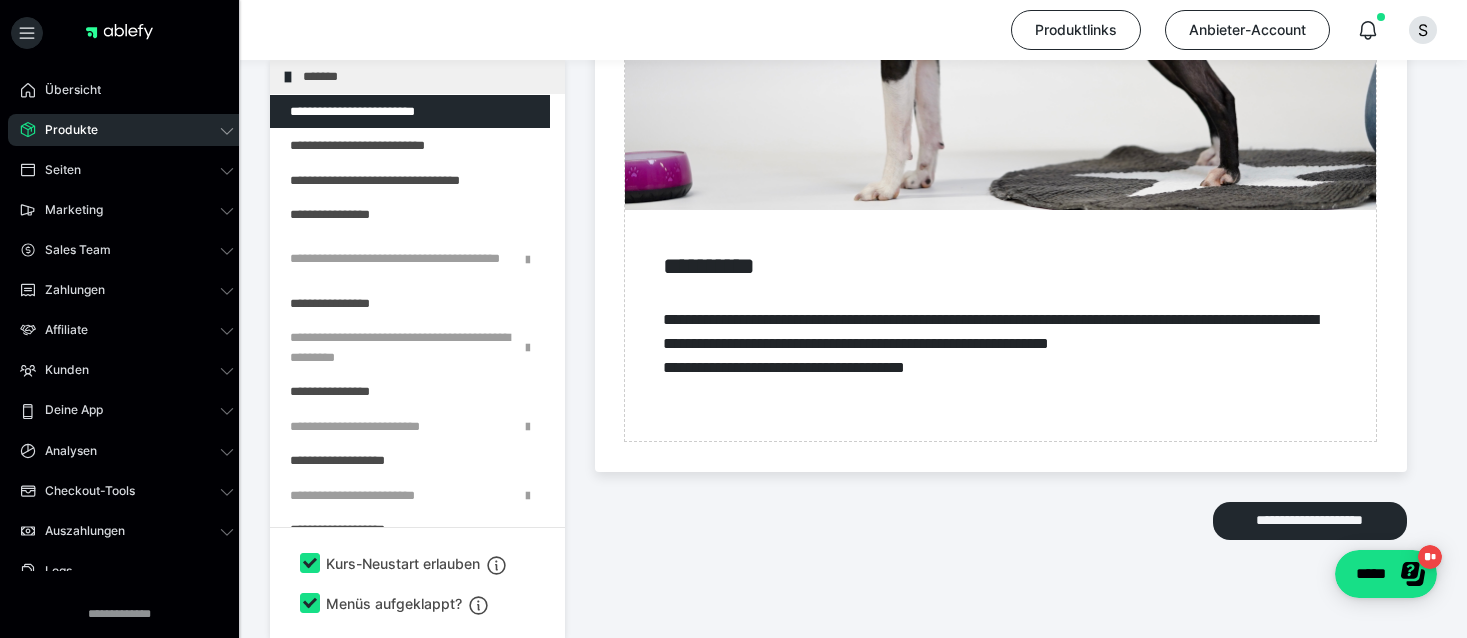 scroll, scrollTop: 1100, scrollLeft: 0, axis: vertical 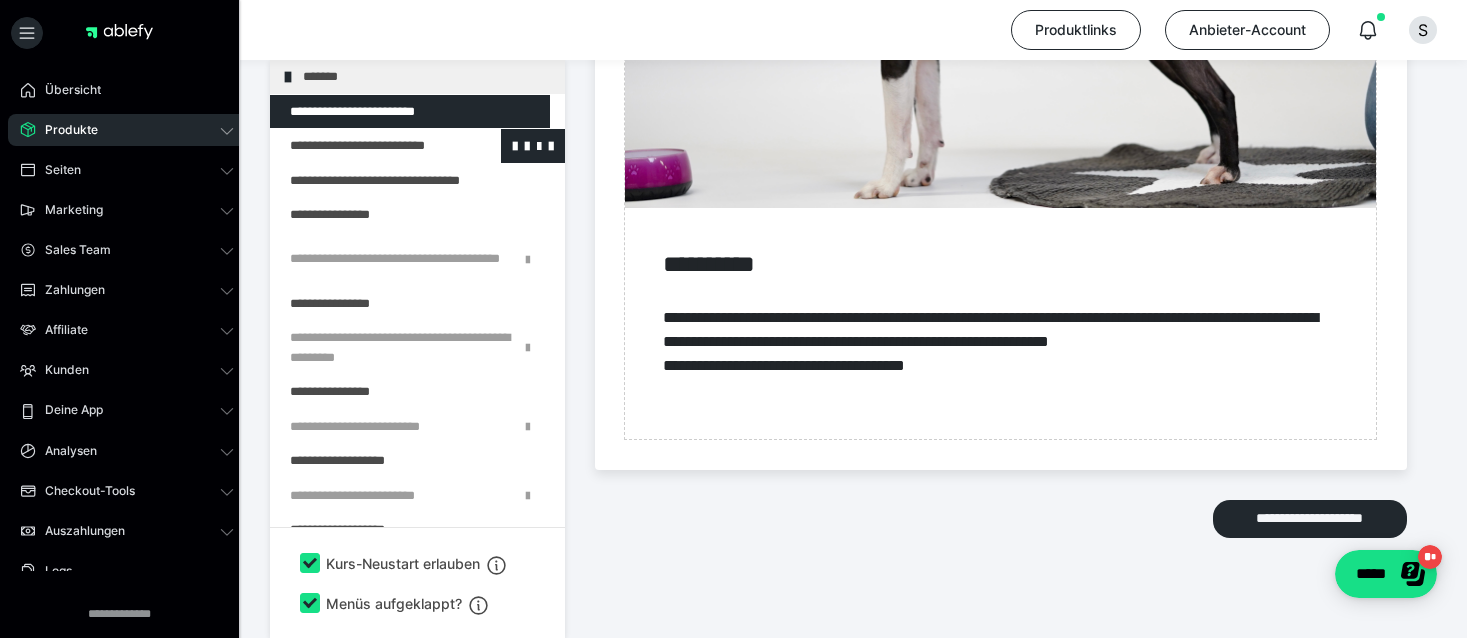 click at bounding box center (365, 146) 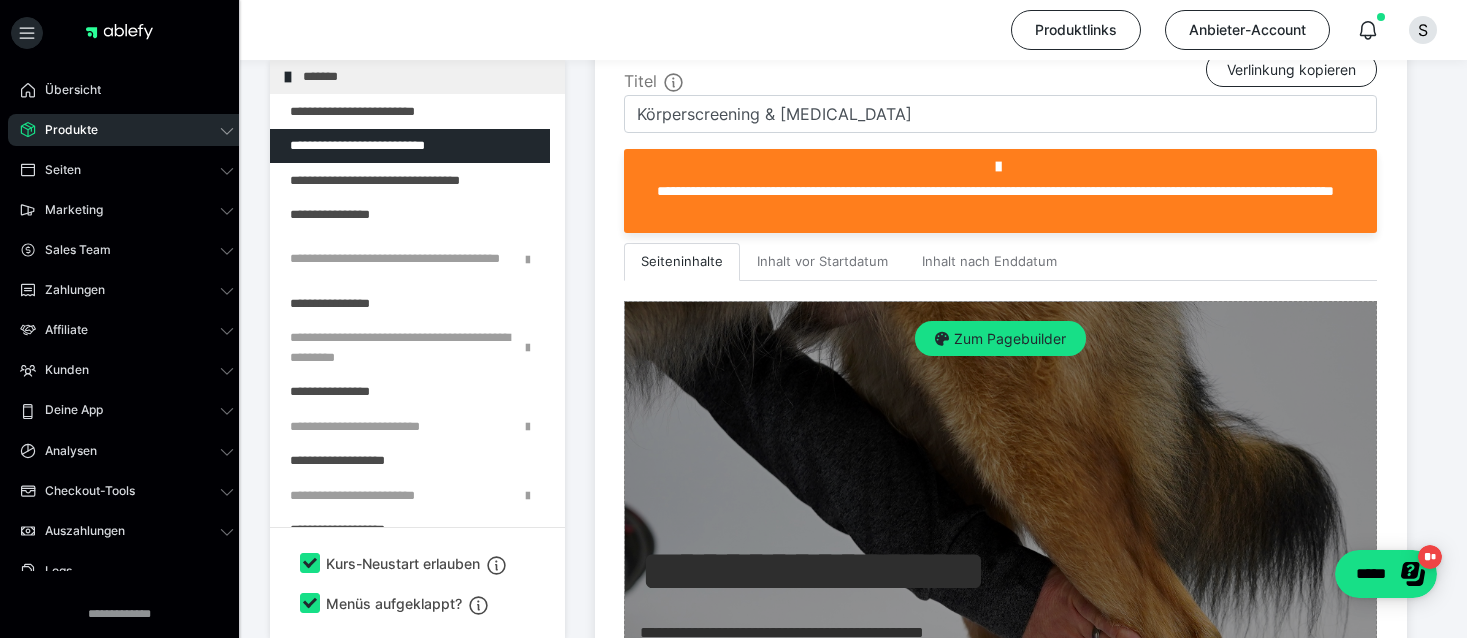 scroll, scrollTop: 500, scrollLeft: 0, axis: vertical 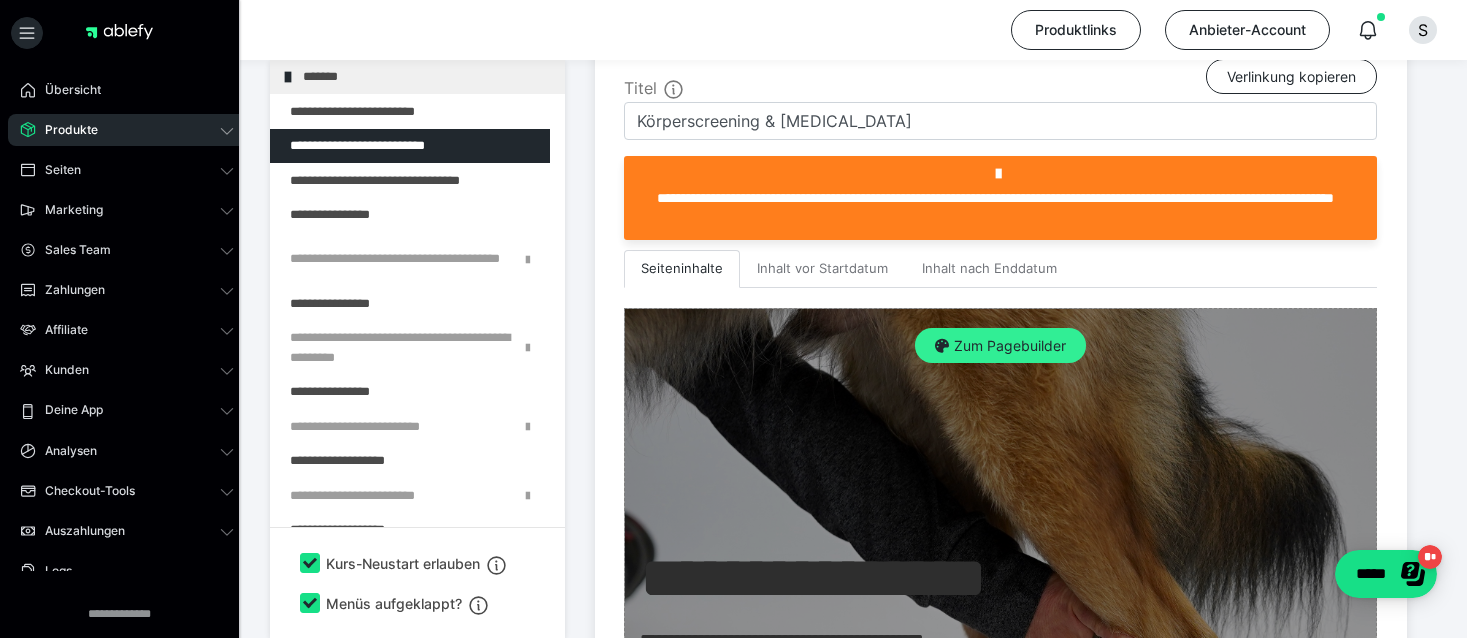 click on "Zum Pagebuilder" at bounding box center (1000, 346) 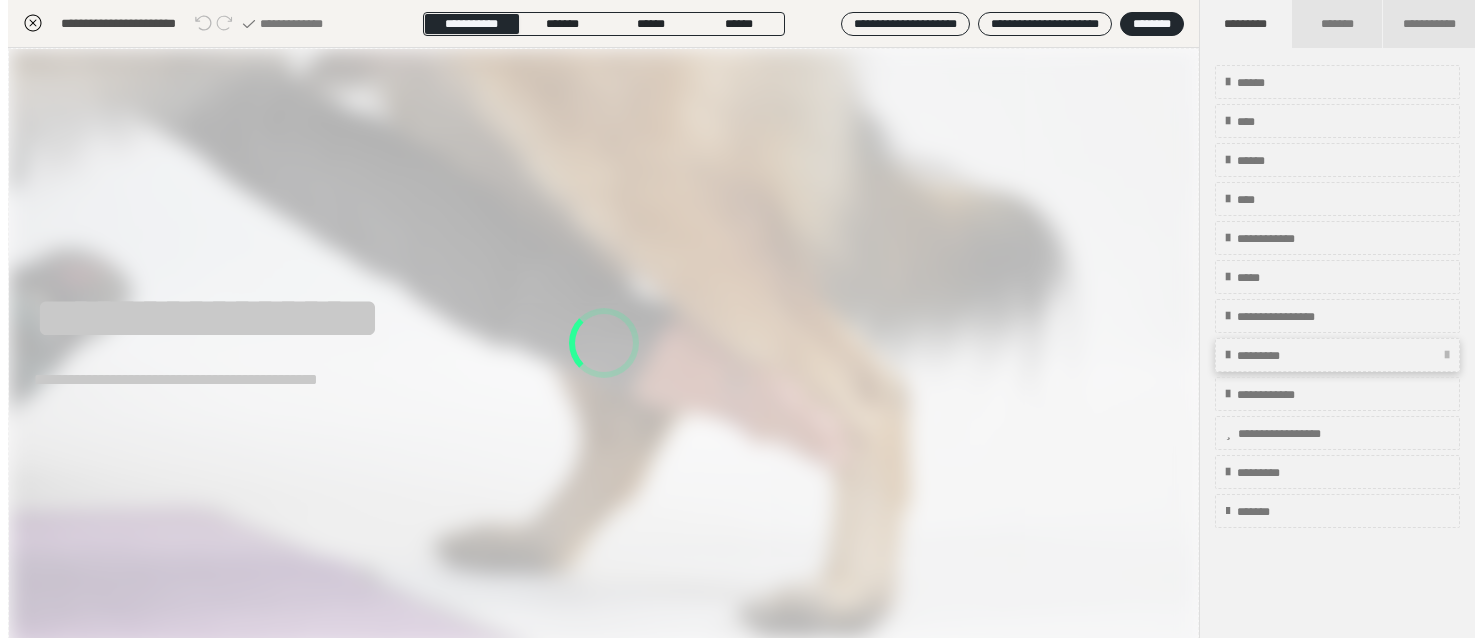 scroll, scrollTop: 375, scrollLeft: 0, axis: vertical 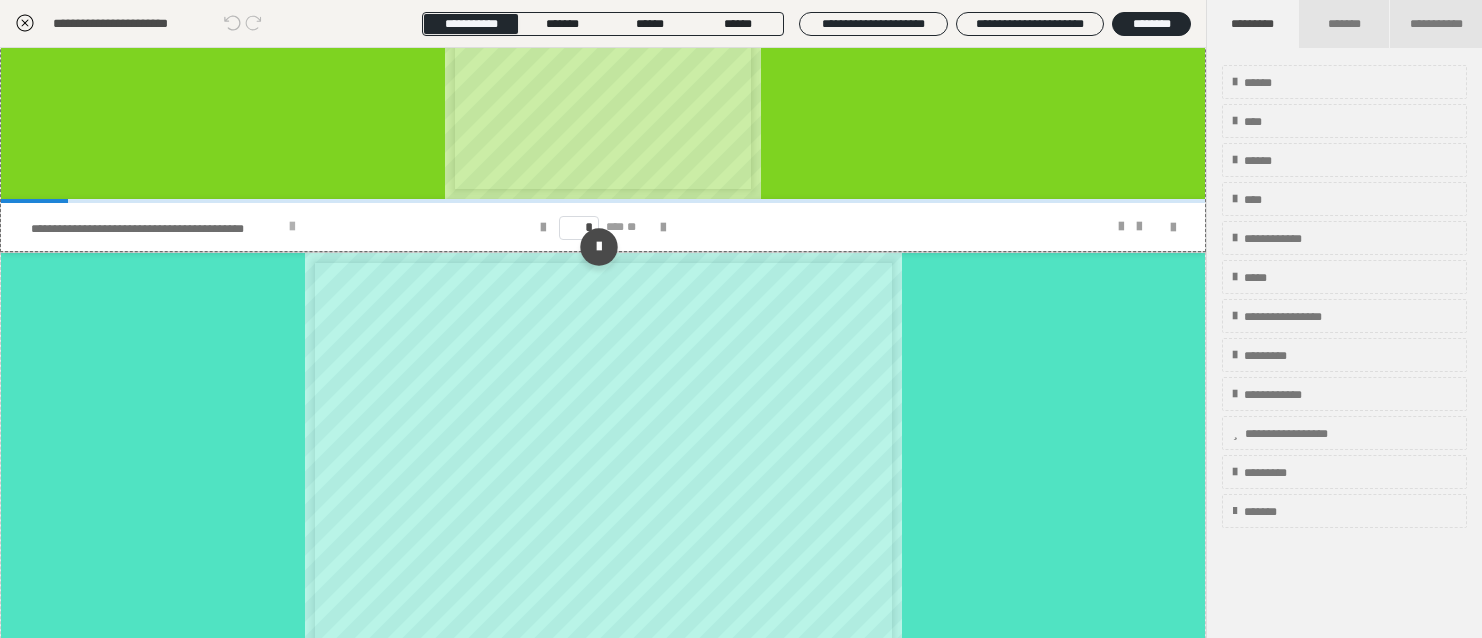 click on "**********" at bounding box center [157, 229] 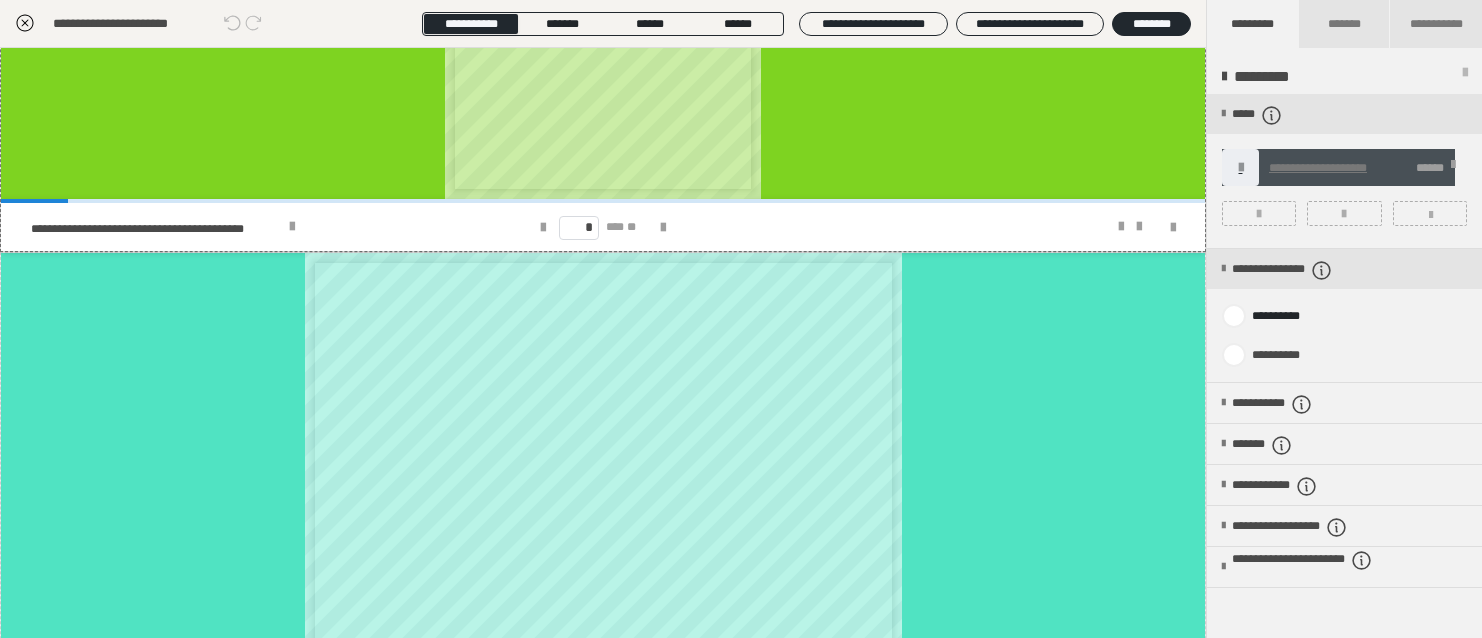 click on "**********" at bounding box center (1318, 168) 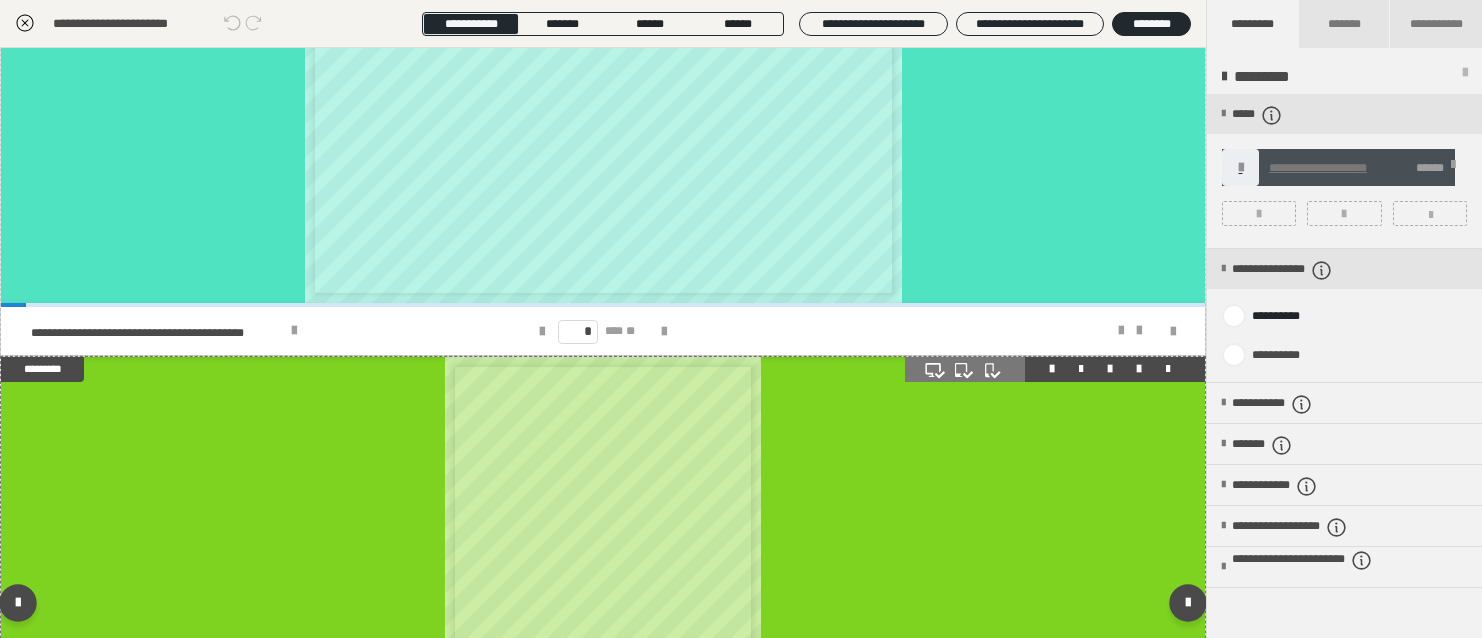scroll, scrollTop: 1300, scrollLeft: 0, axis: vertical 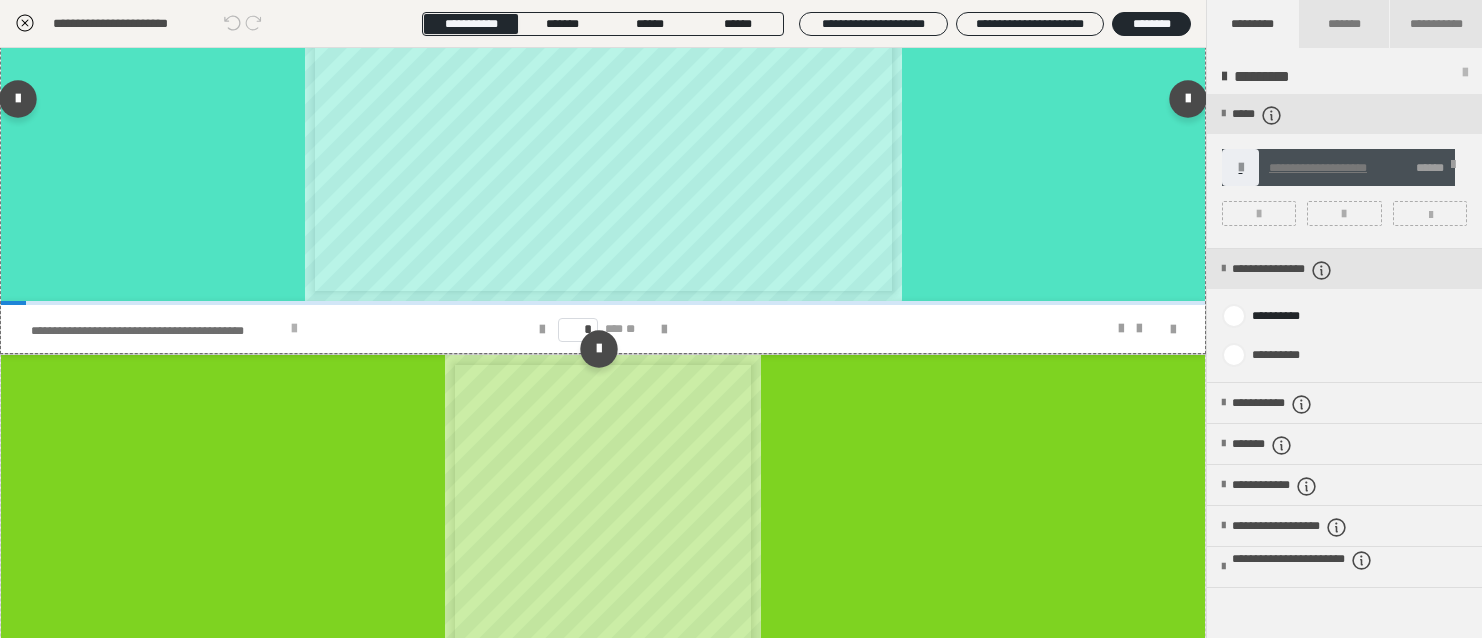 click on "**********" at bounding box center [158, 331] 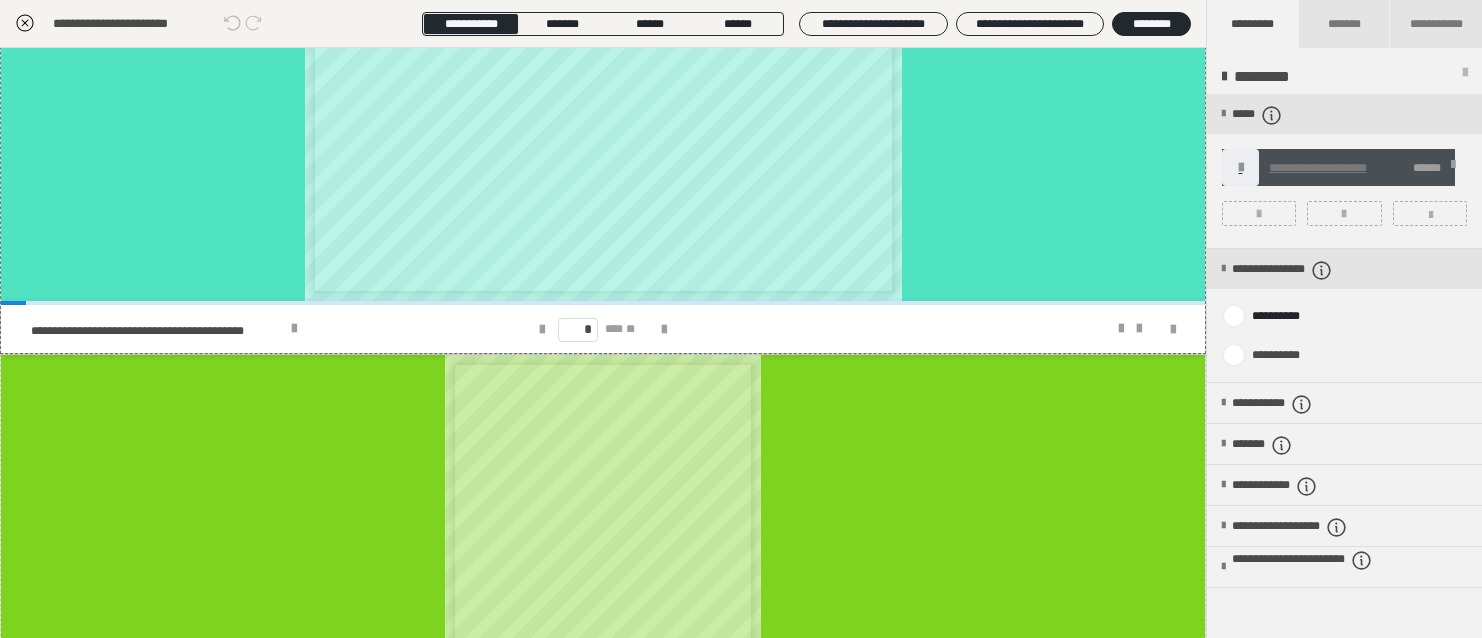 drag, startPoint x: 1370, startPoint y: 175, endPoint x: 1362, endPoint y: 167, distance: 11.313708 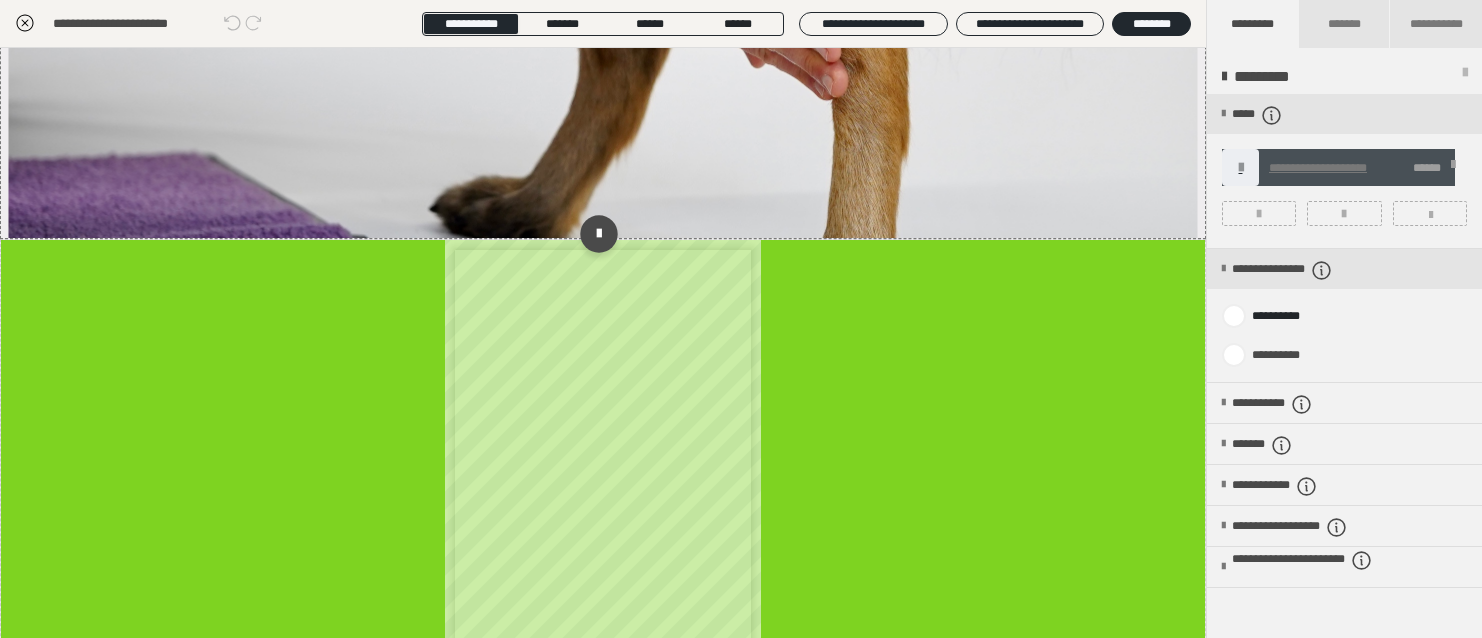 scroll, scrollTop: 296, scrollLeft: 0, axis: vertical 